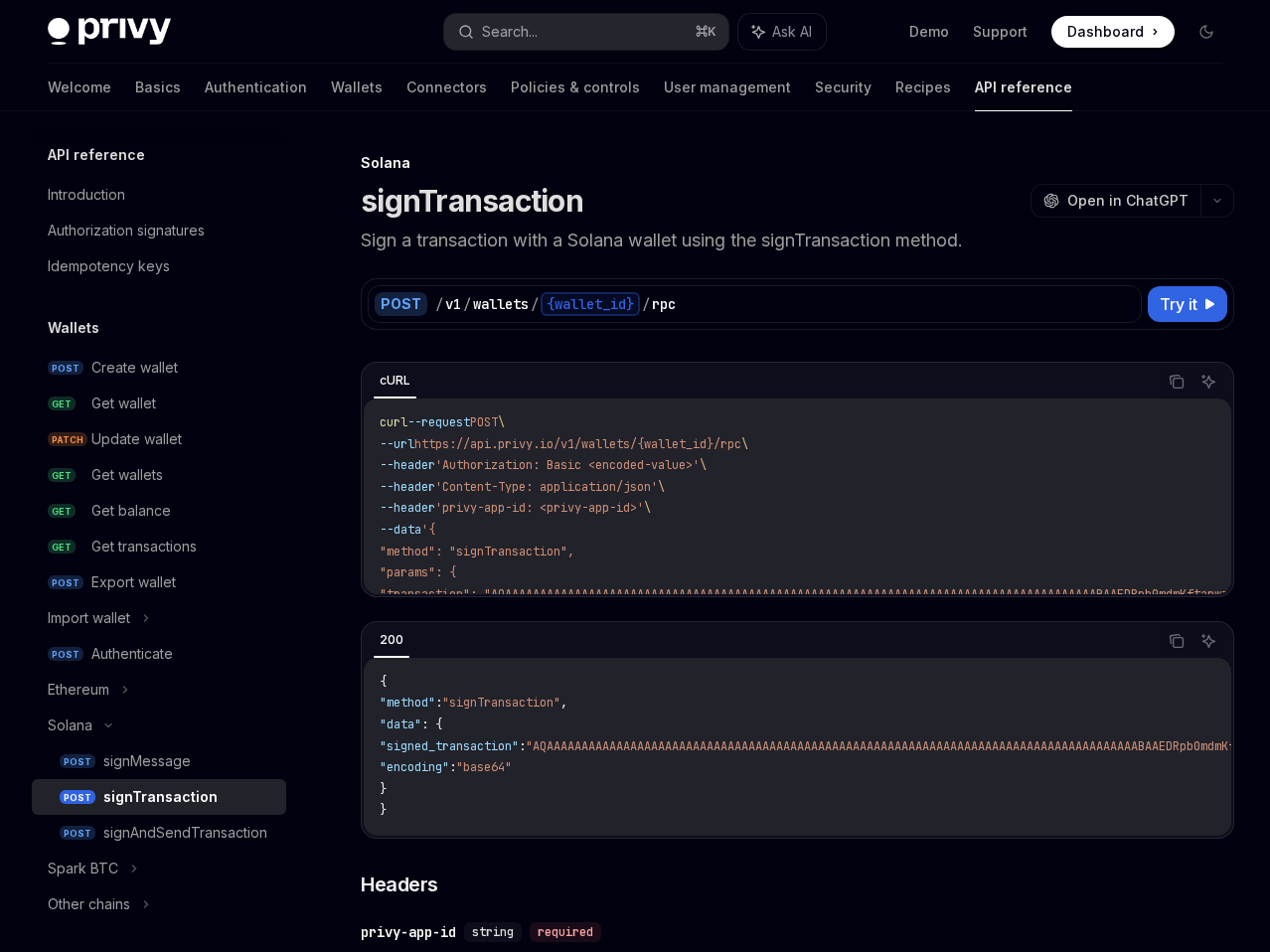 scroll, scrollTop: 0, scrollLeft: 0, axis: both 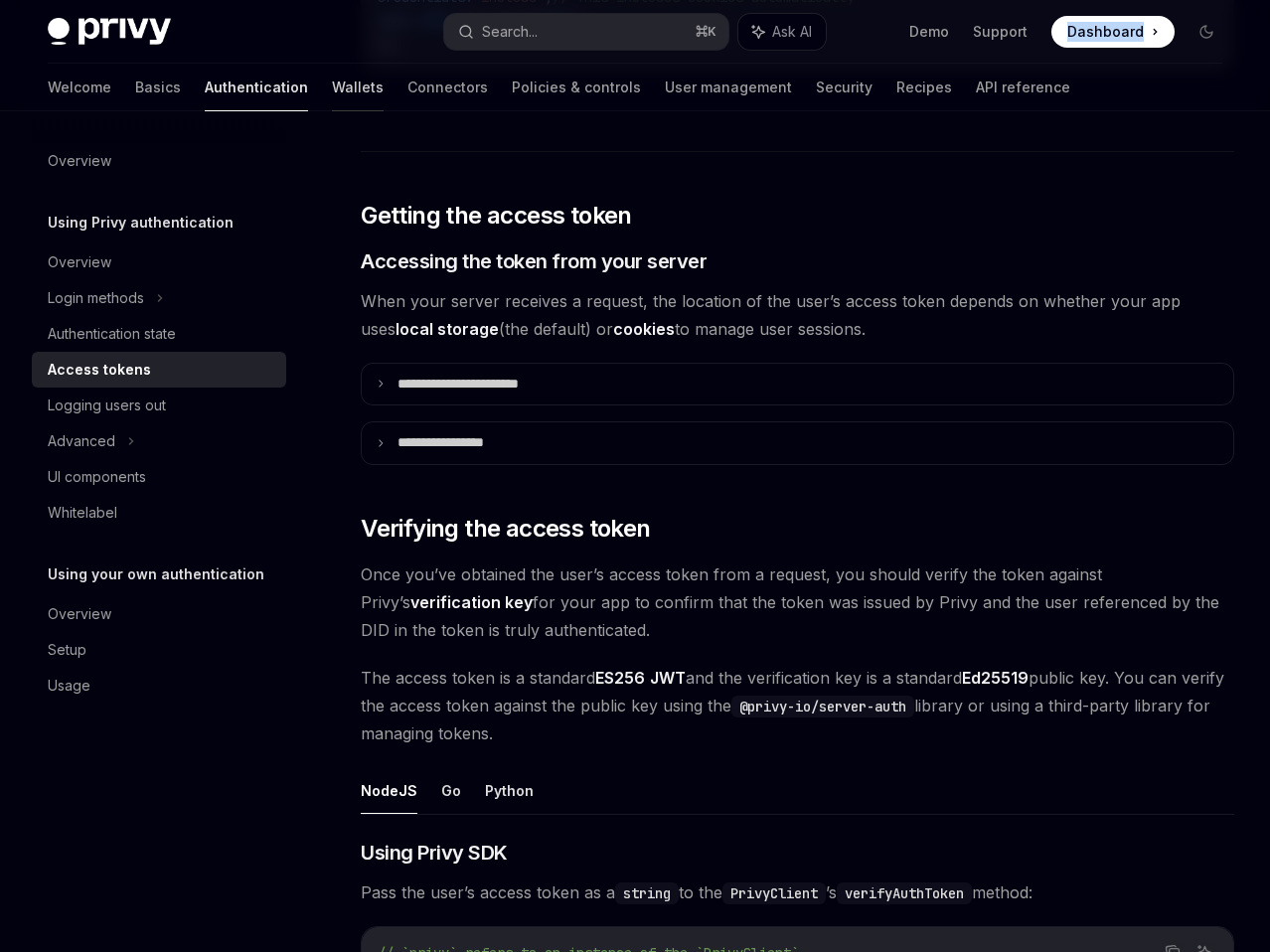 click on "Wallets" at bounding box center [358, 87] 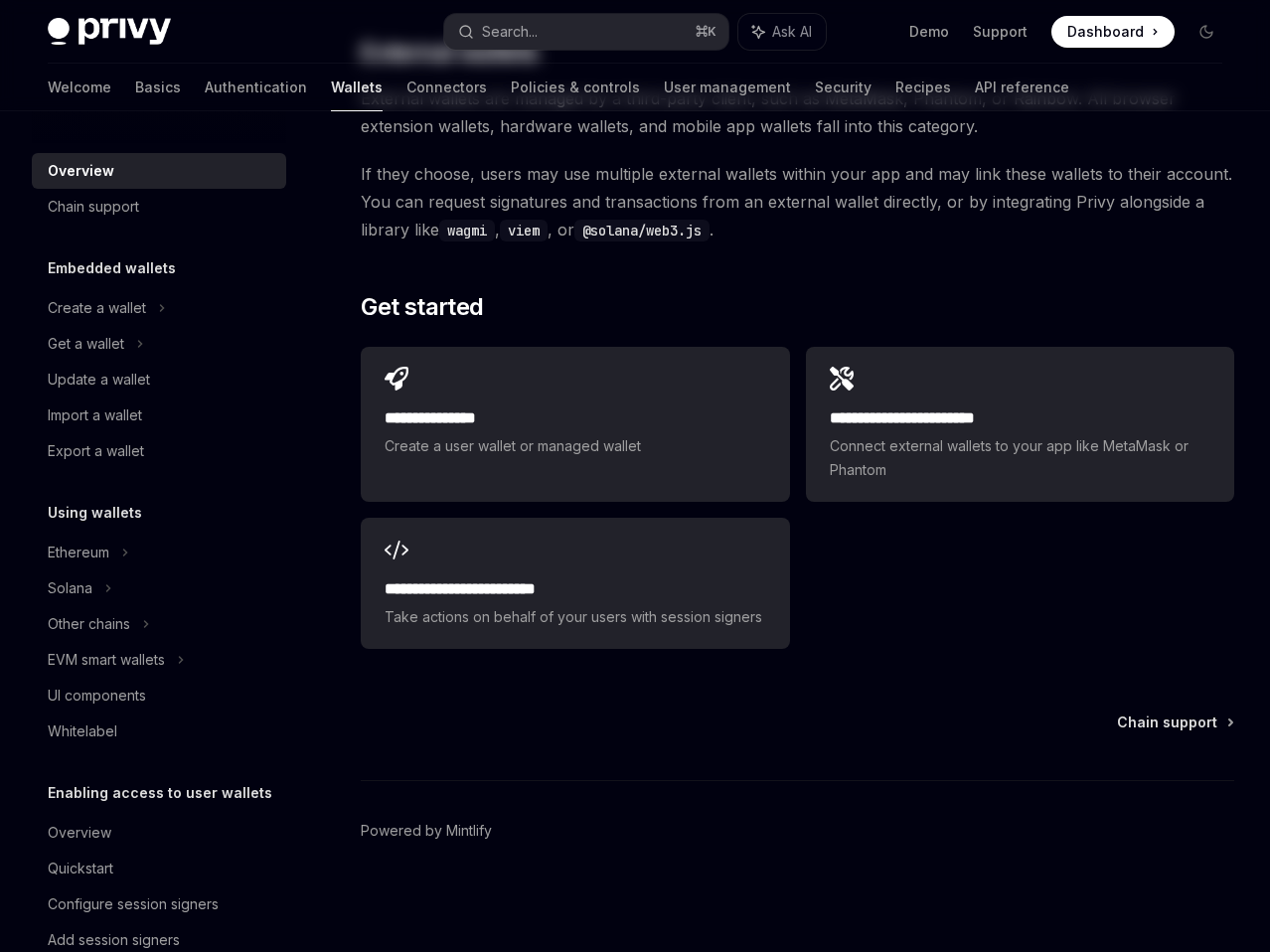 scroll, scrollTop: 0, scrollLeft: 0, axis: both 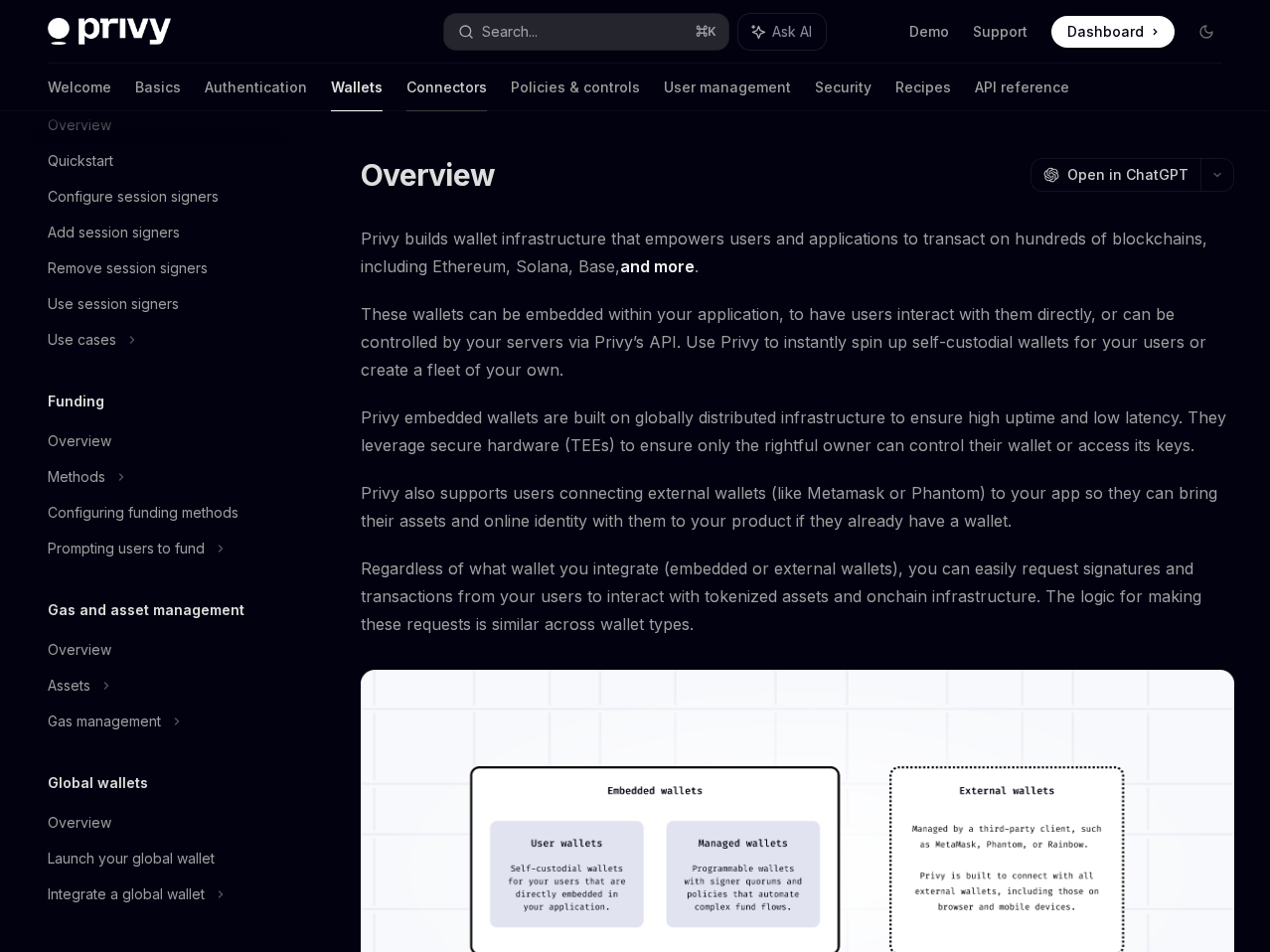 click on "Connectors" at bounding box center [446, 87] 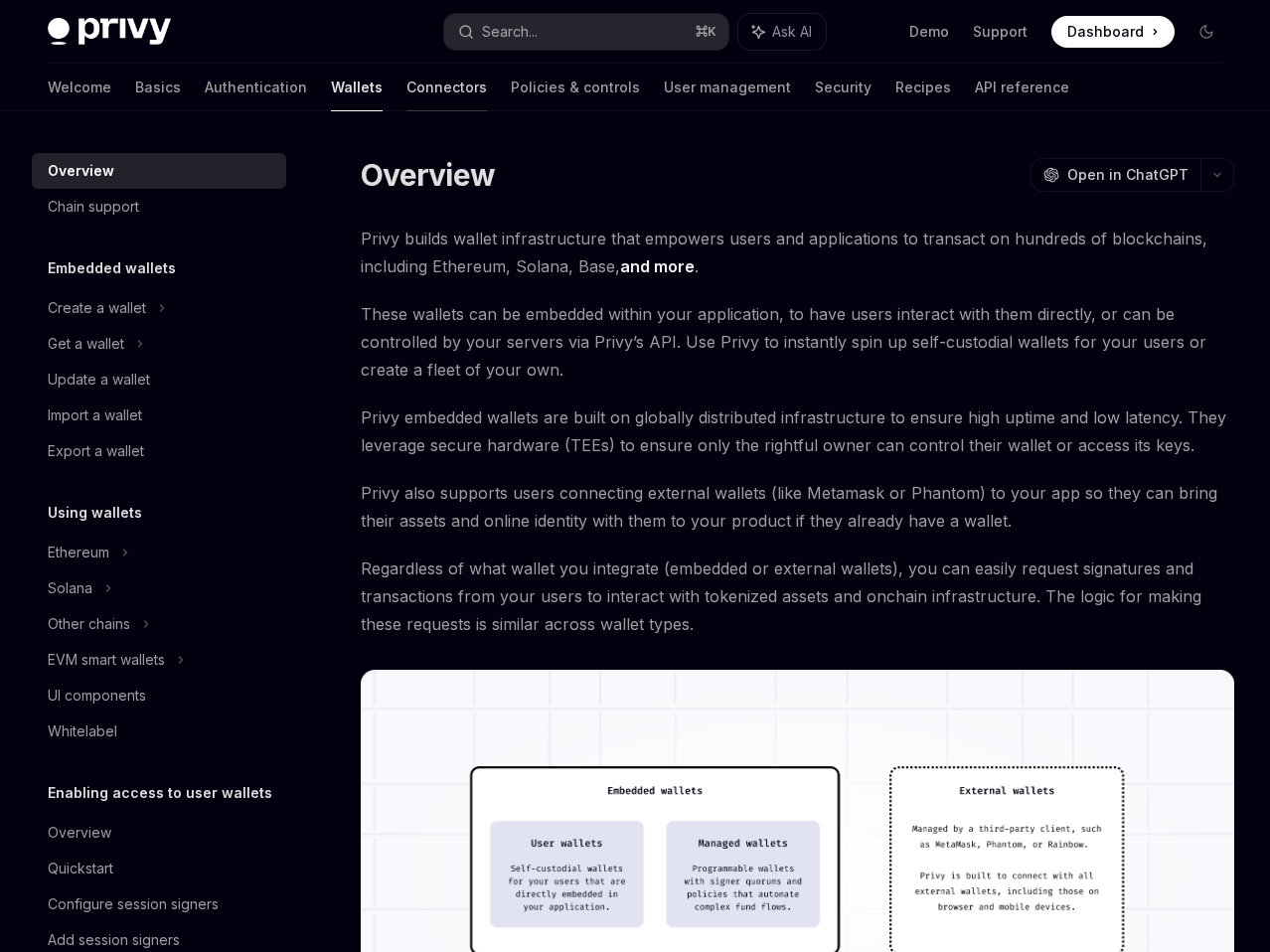 scroll, scrollTop: 0, scrollLeft: 0, axis: both 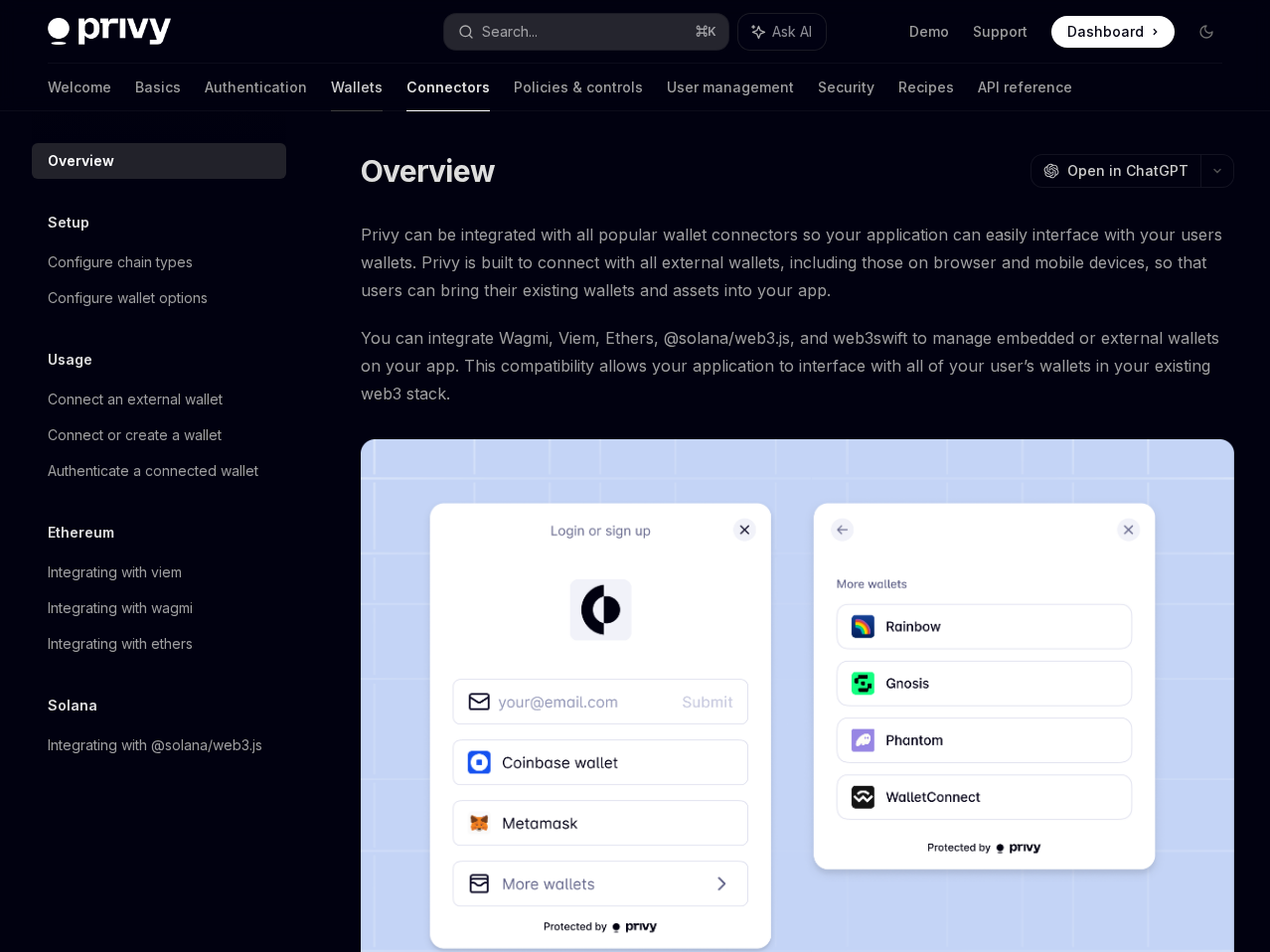 click on "Wallets" at bounding box center (357, 87) 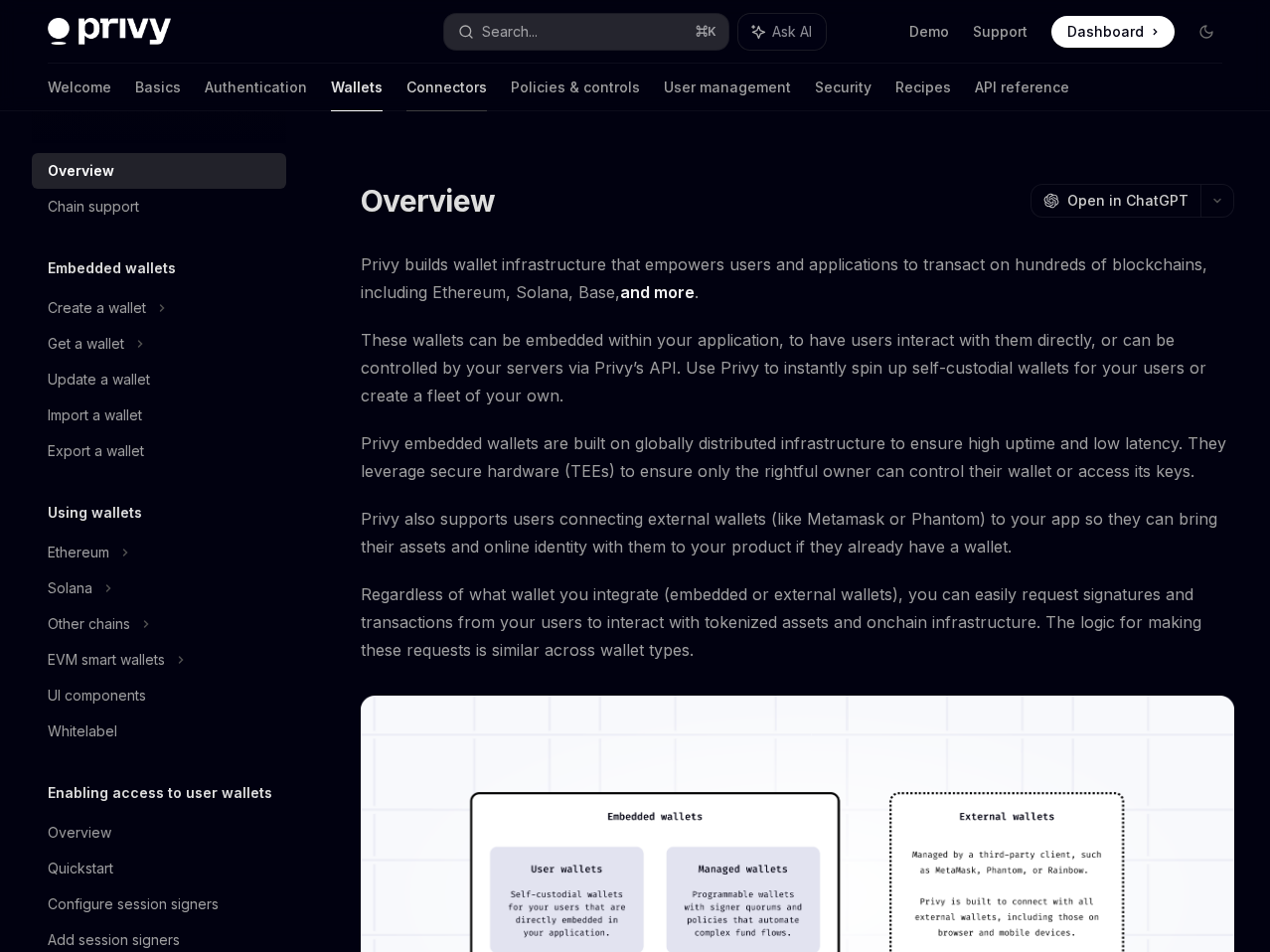 click on "Connectors" at bounding box center [446, 87] 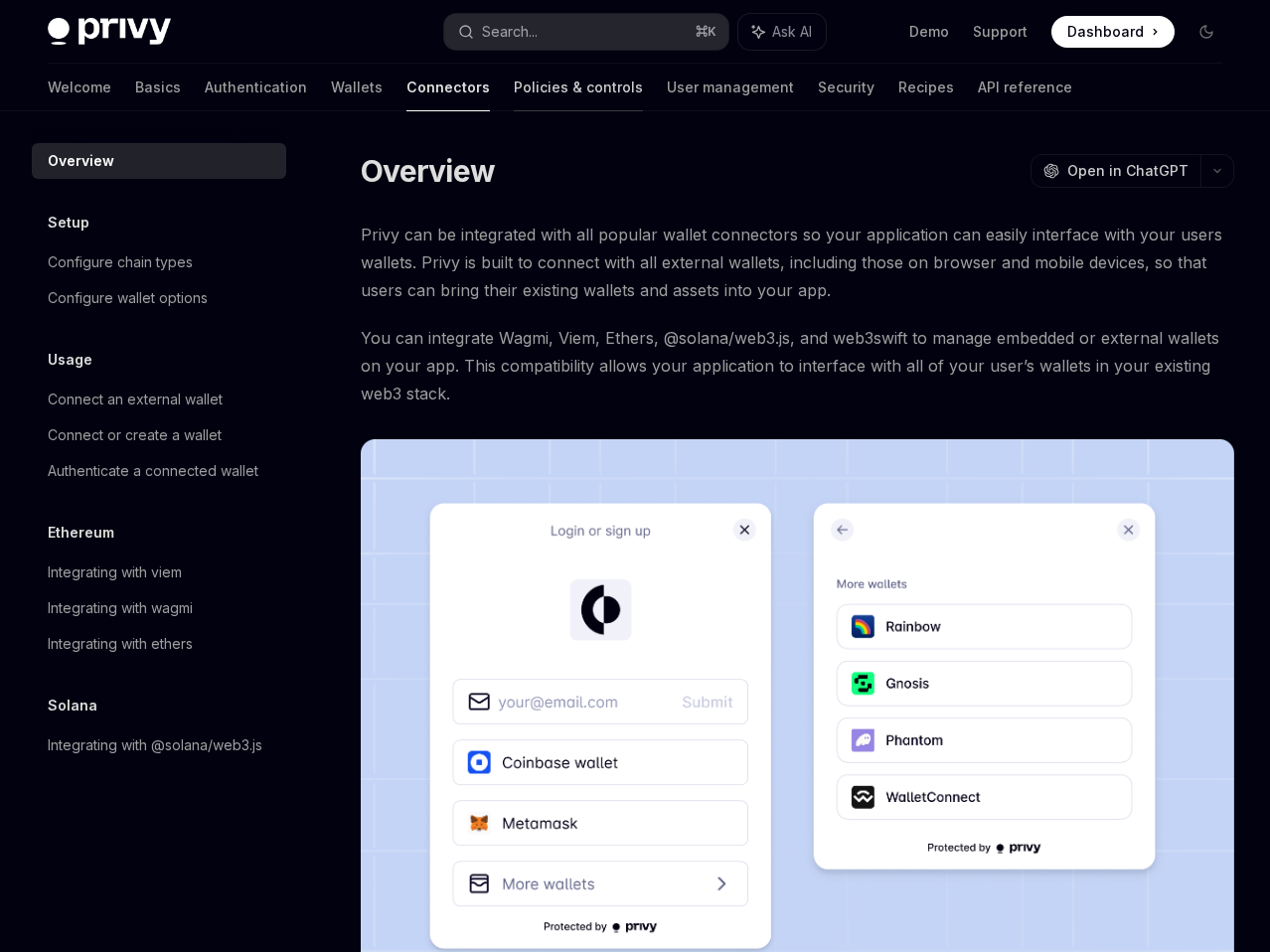 click on "Policies & controls" at bounding box center [578, 87] 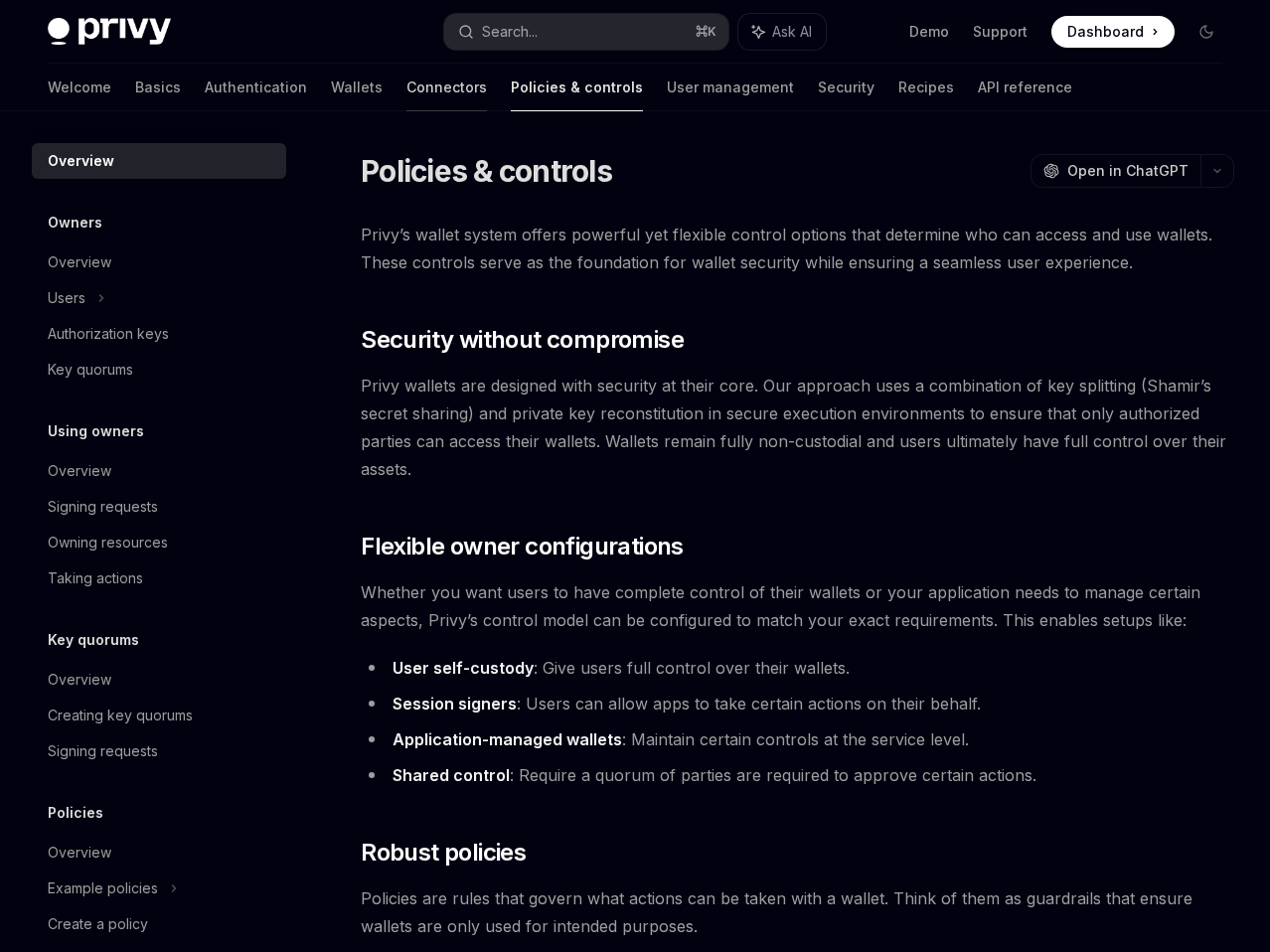 click on "Connectors" at bounding box center [446, 87] 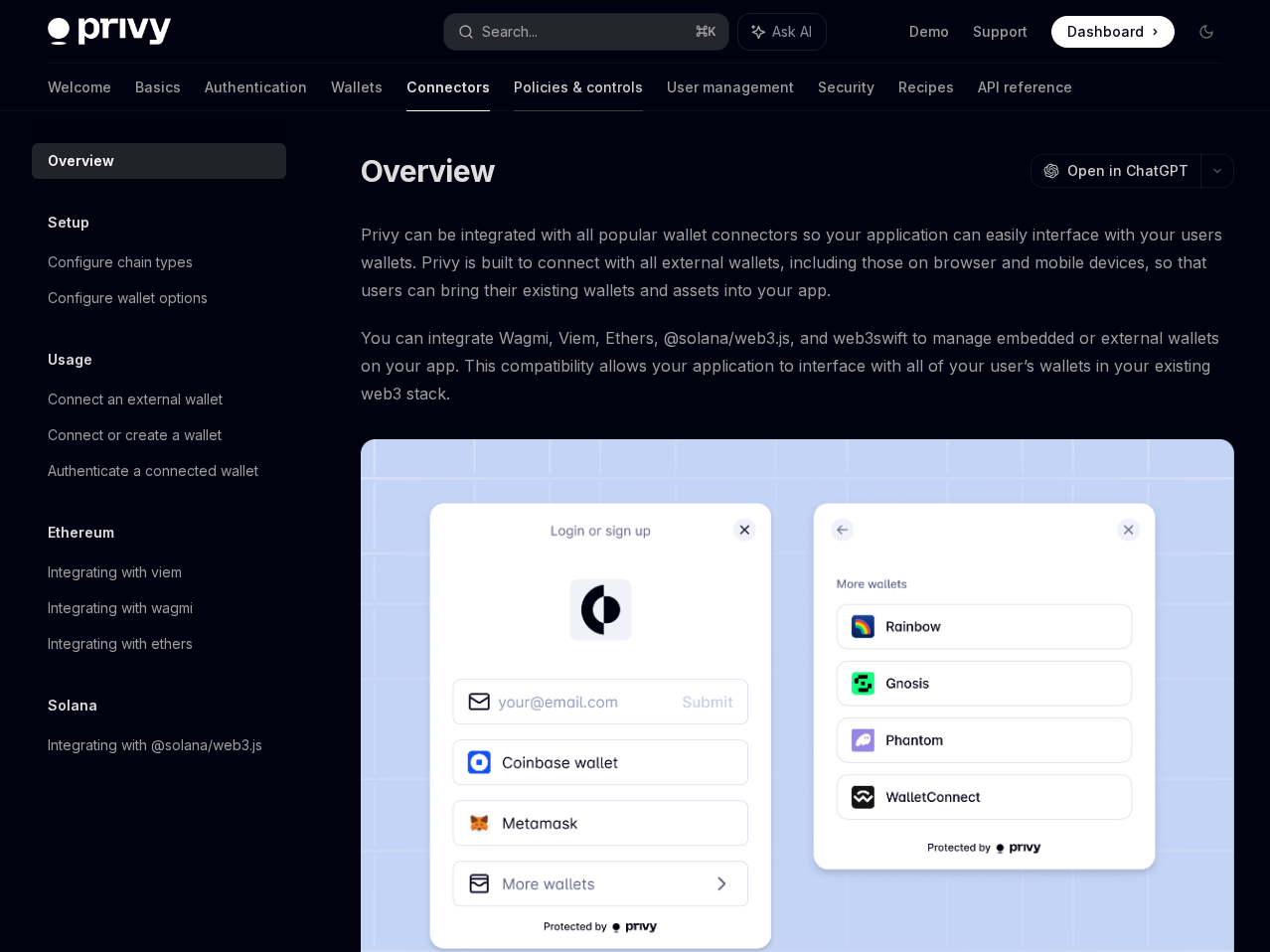 click on "Policies & controls" at bounding box center (578, 87) 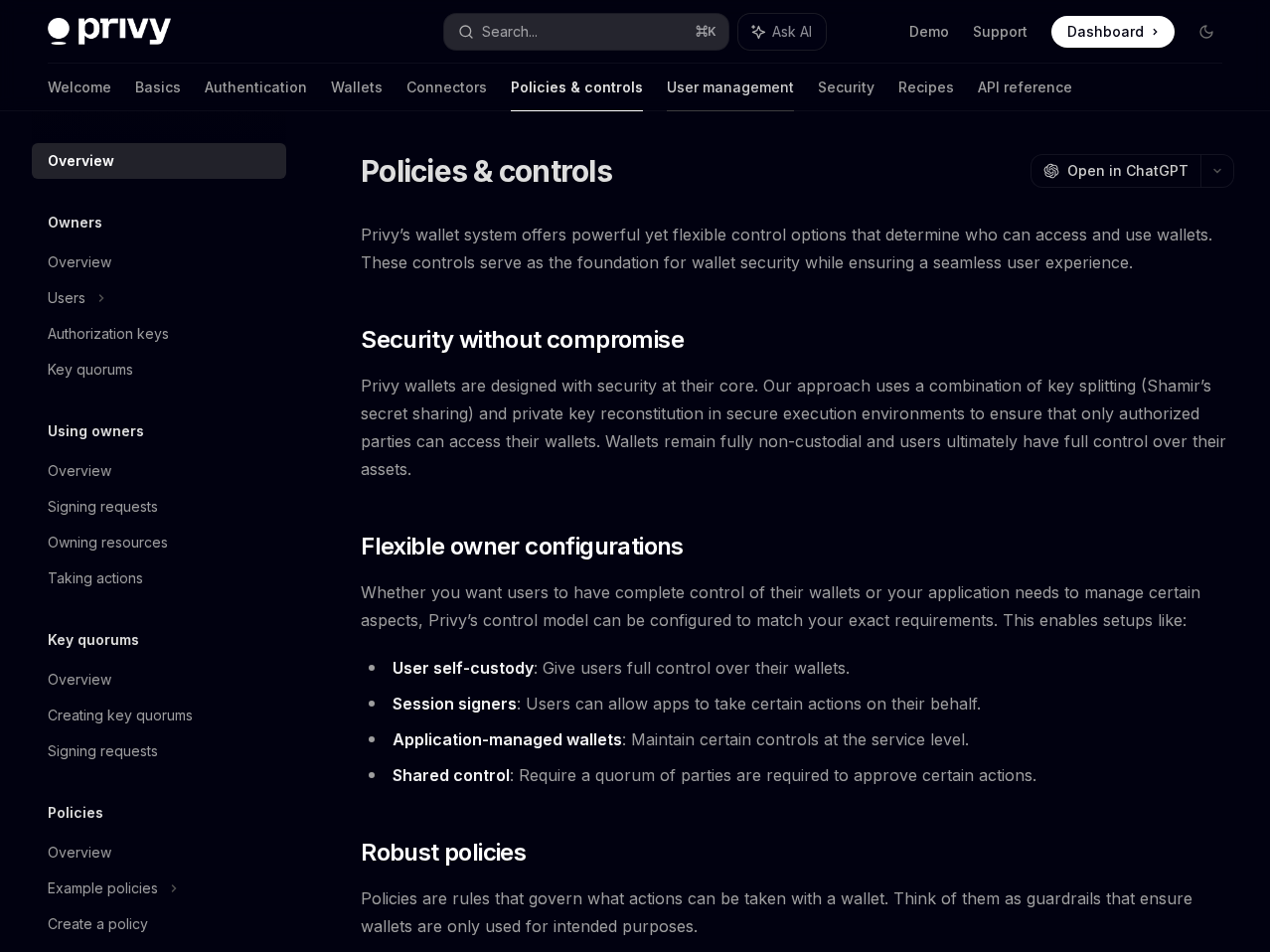 click on "User management" at bounding box center (730, 87) 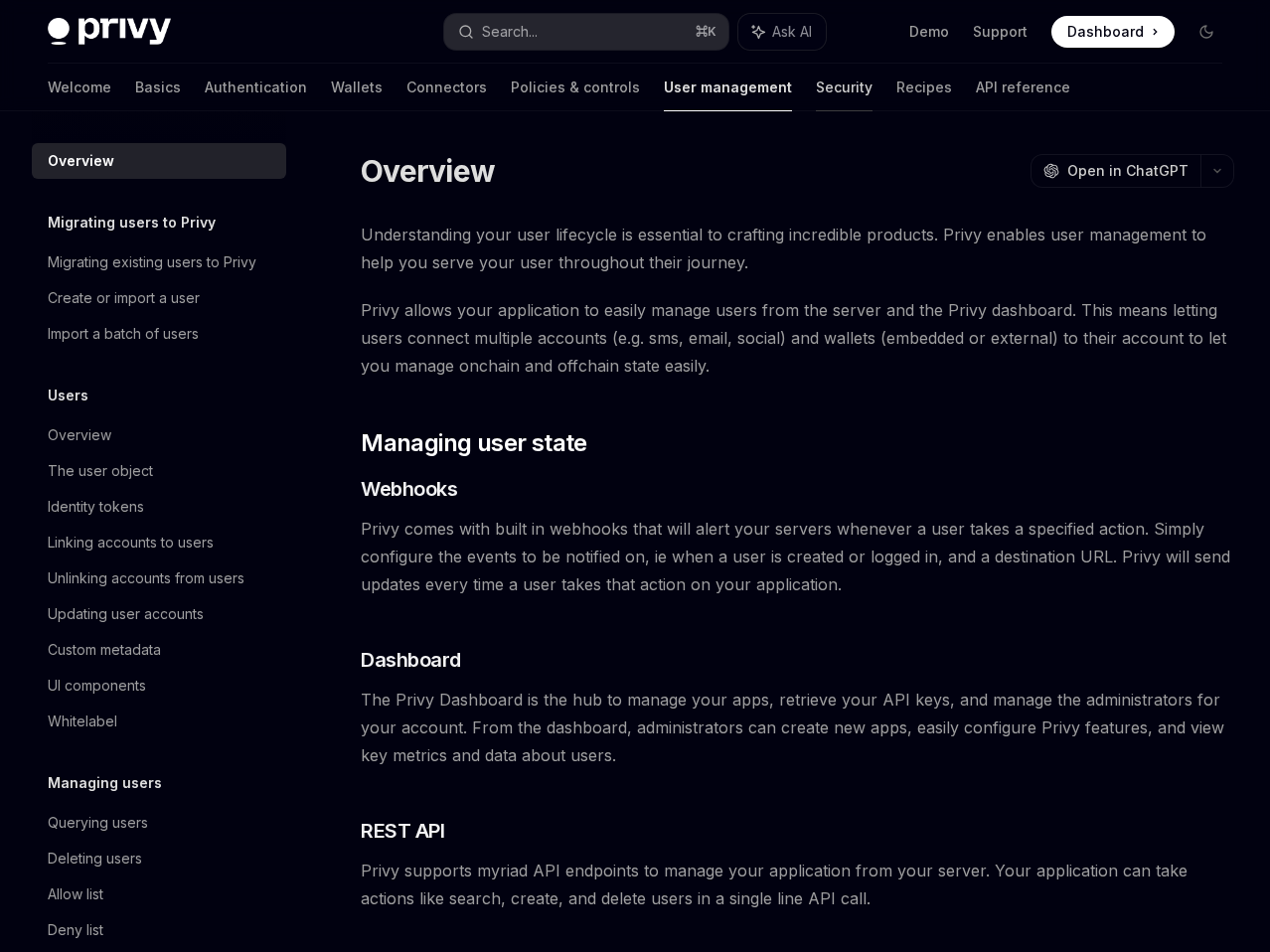 click on "Security" at bounding box center [844, 87] 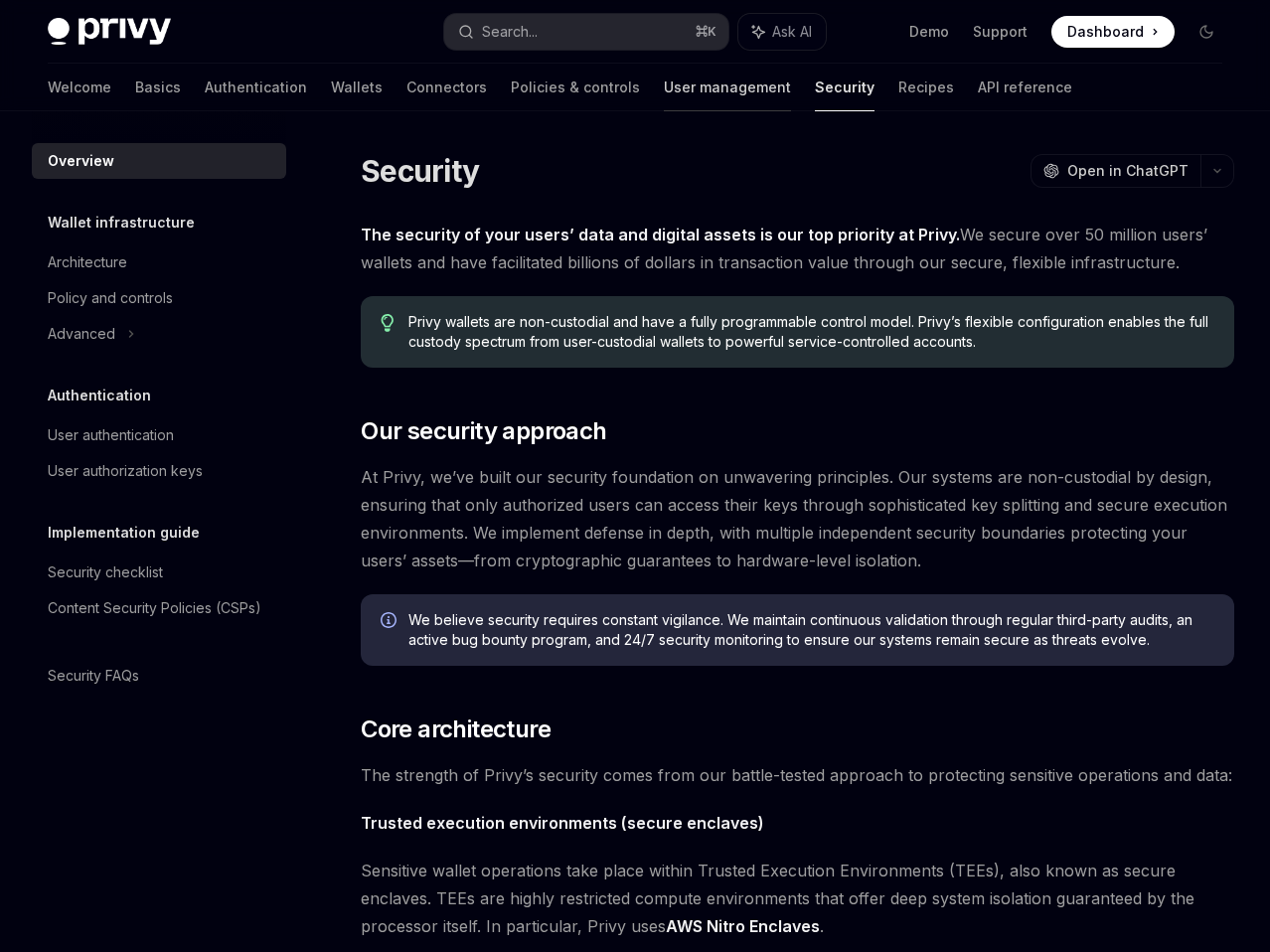 click on "User management" at bounding box center (727, 87) 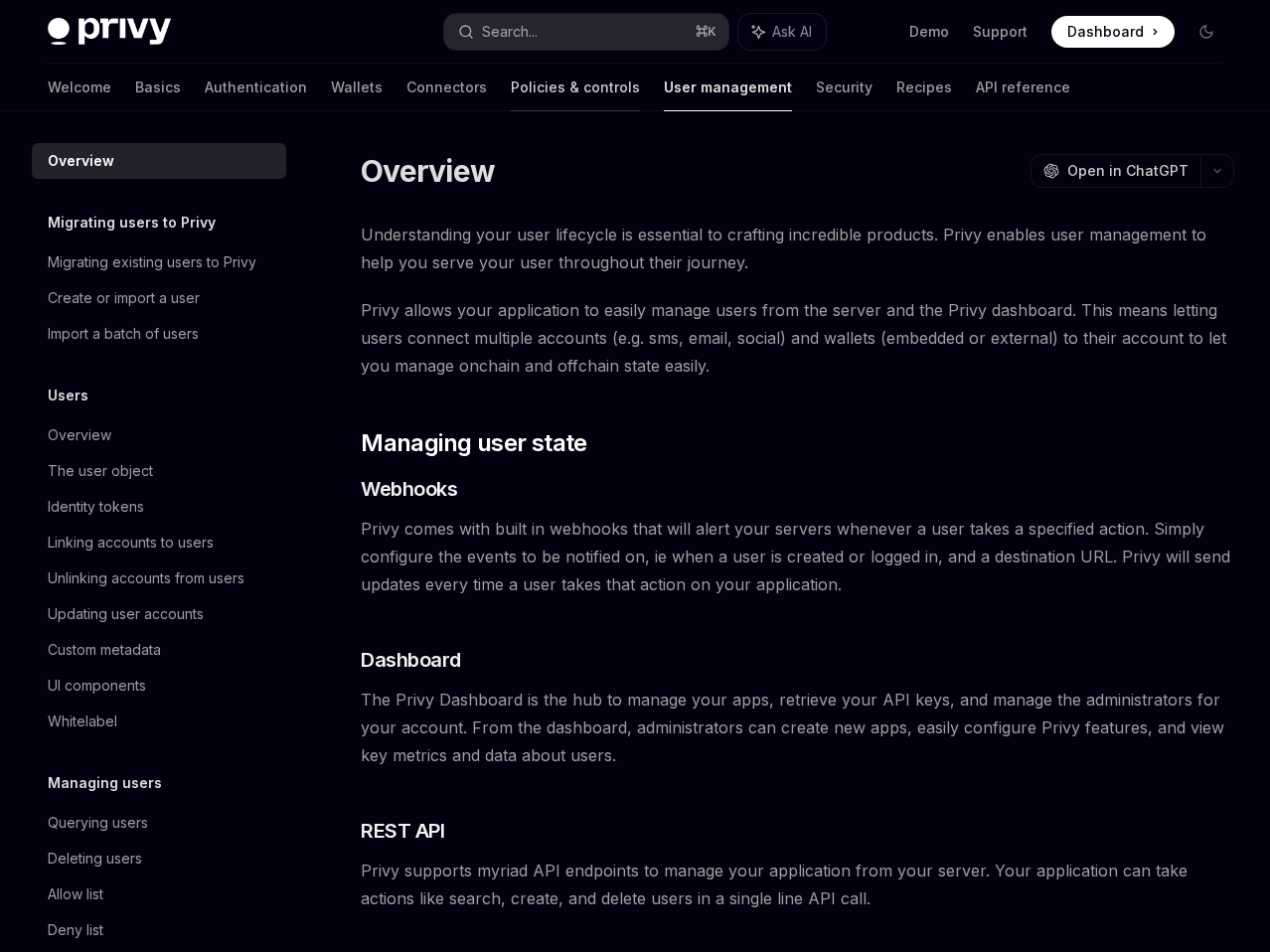 click on "Policies & controls" at bounding box center [575, 87] 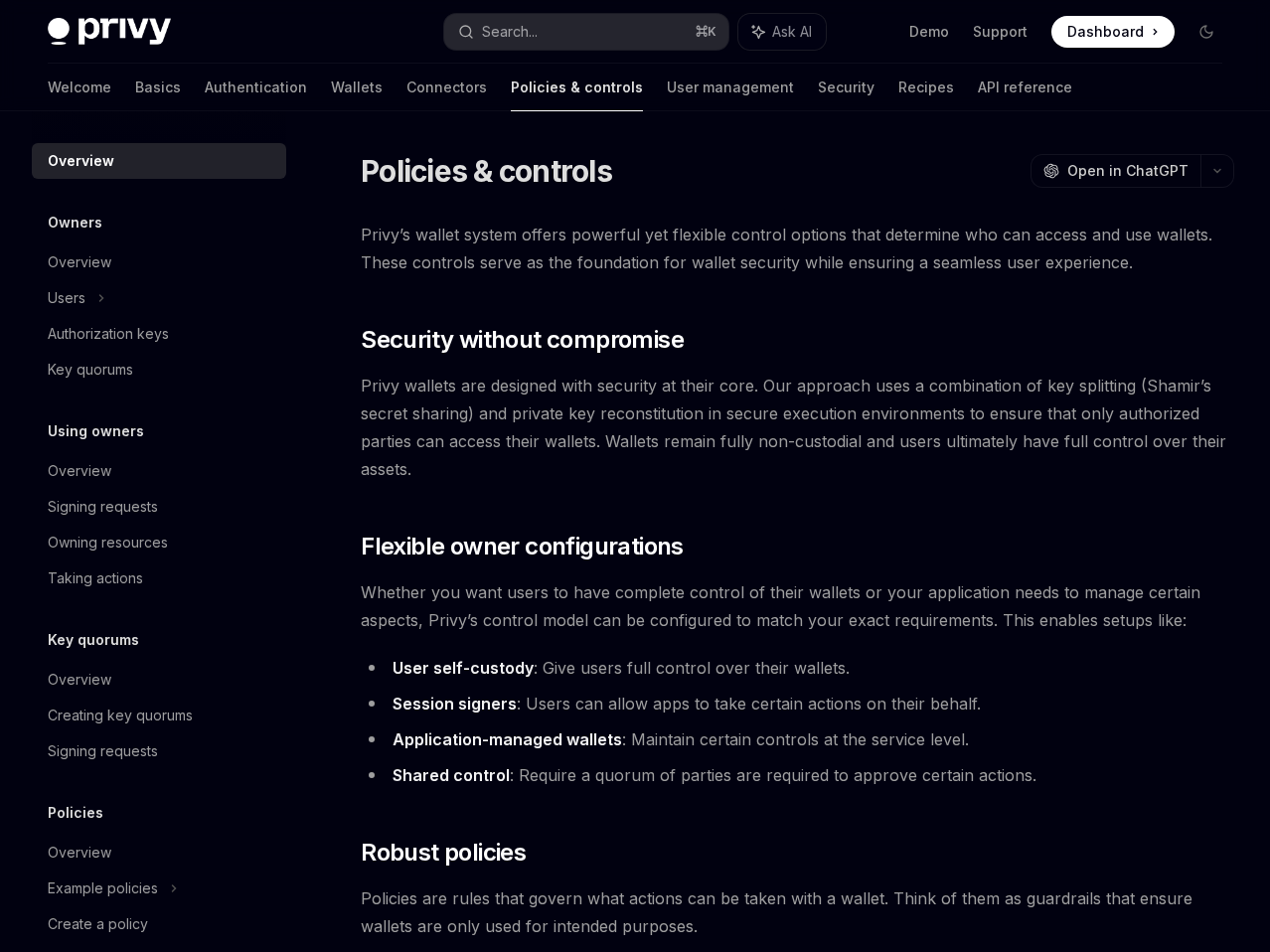 scroll, scrollTop: 101, scrollLeft: 0, axis: vertical 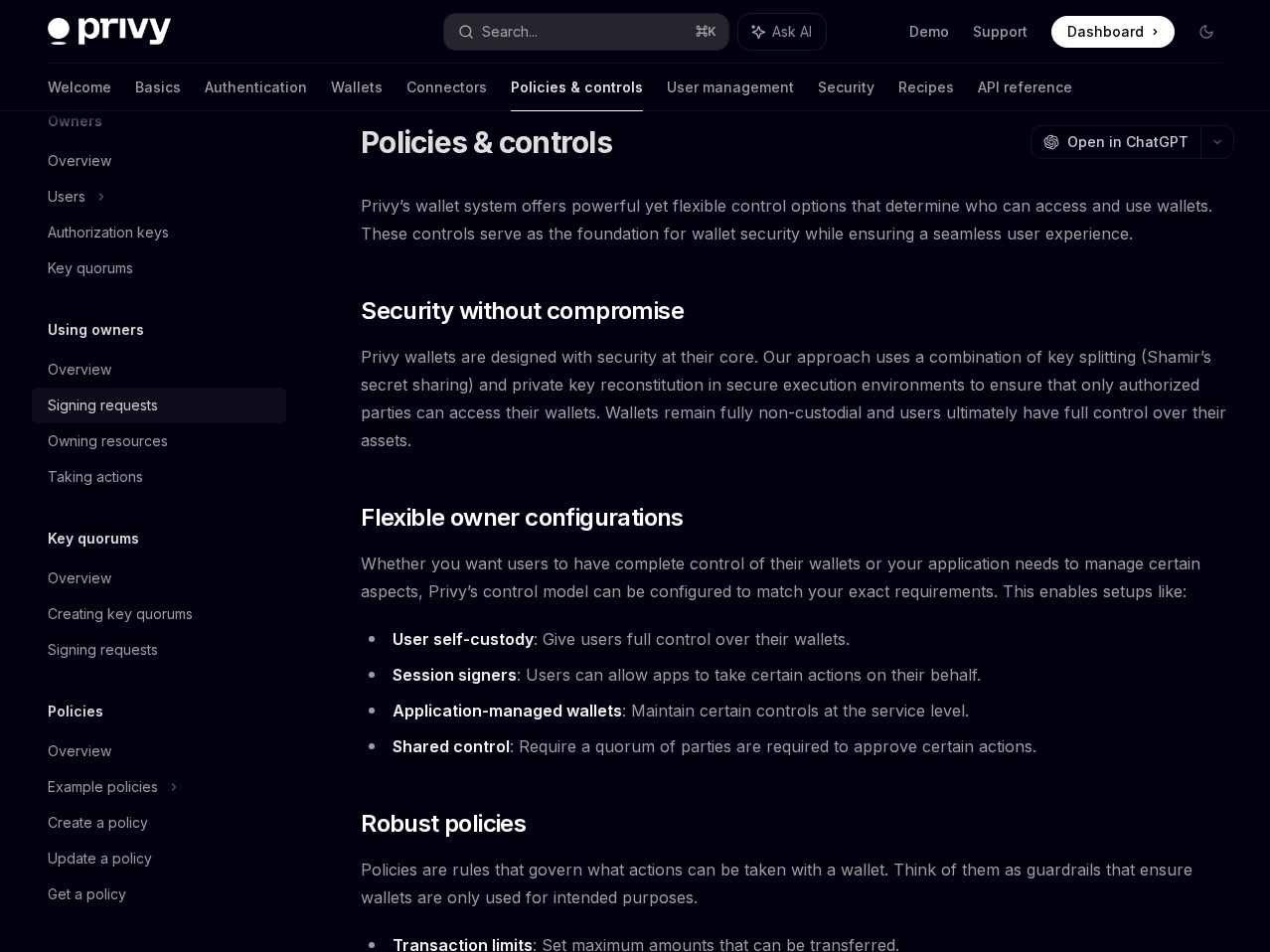click on "Signing requests" at bounding box center (161, 405) 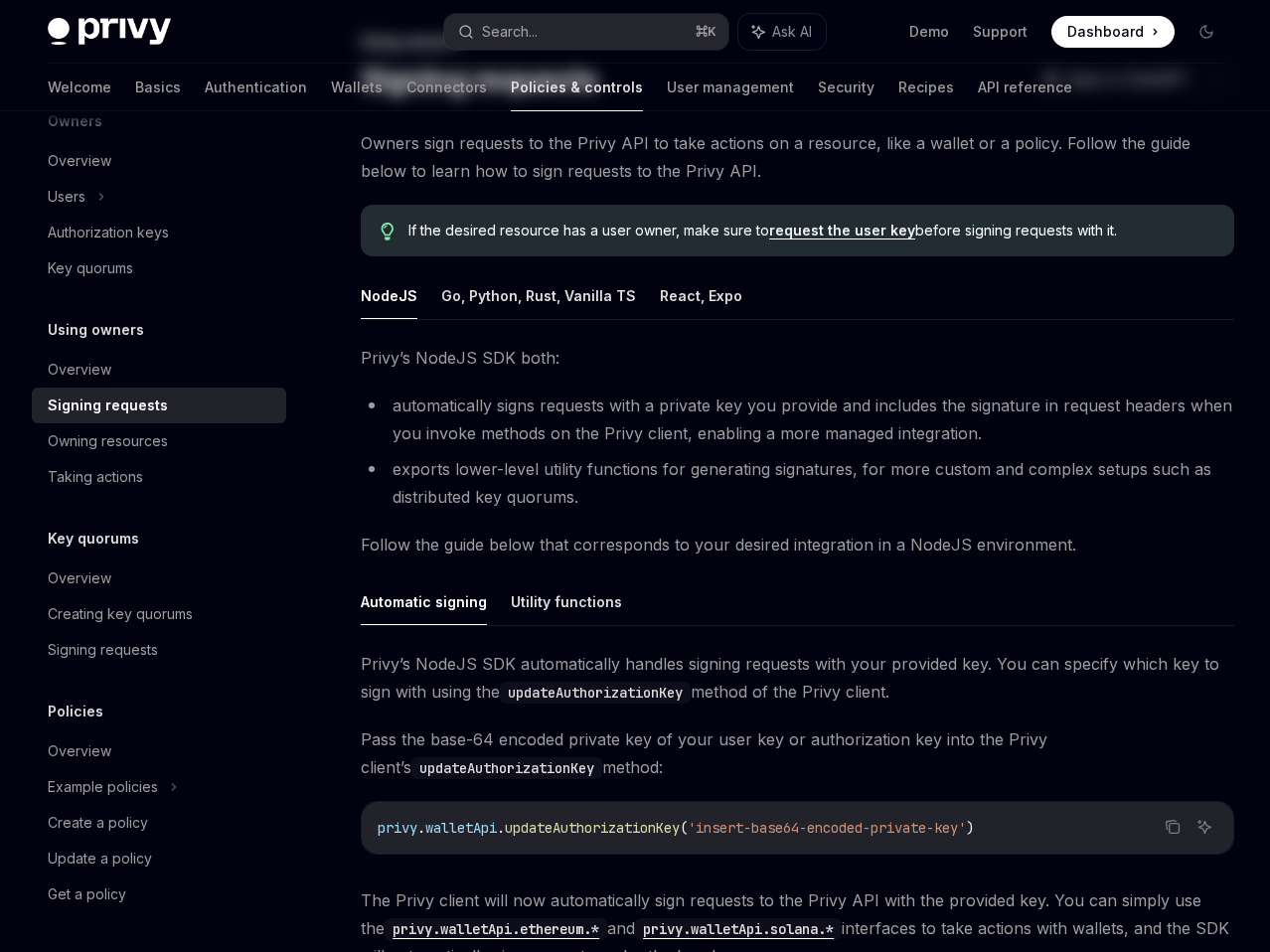scroll, scrollTop: 328, scrollLeft: 0, axis: vertical 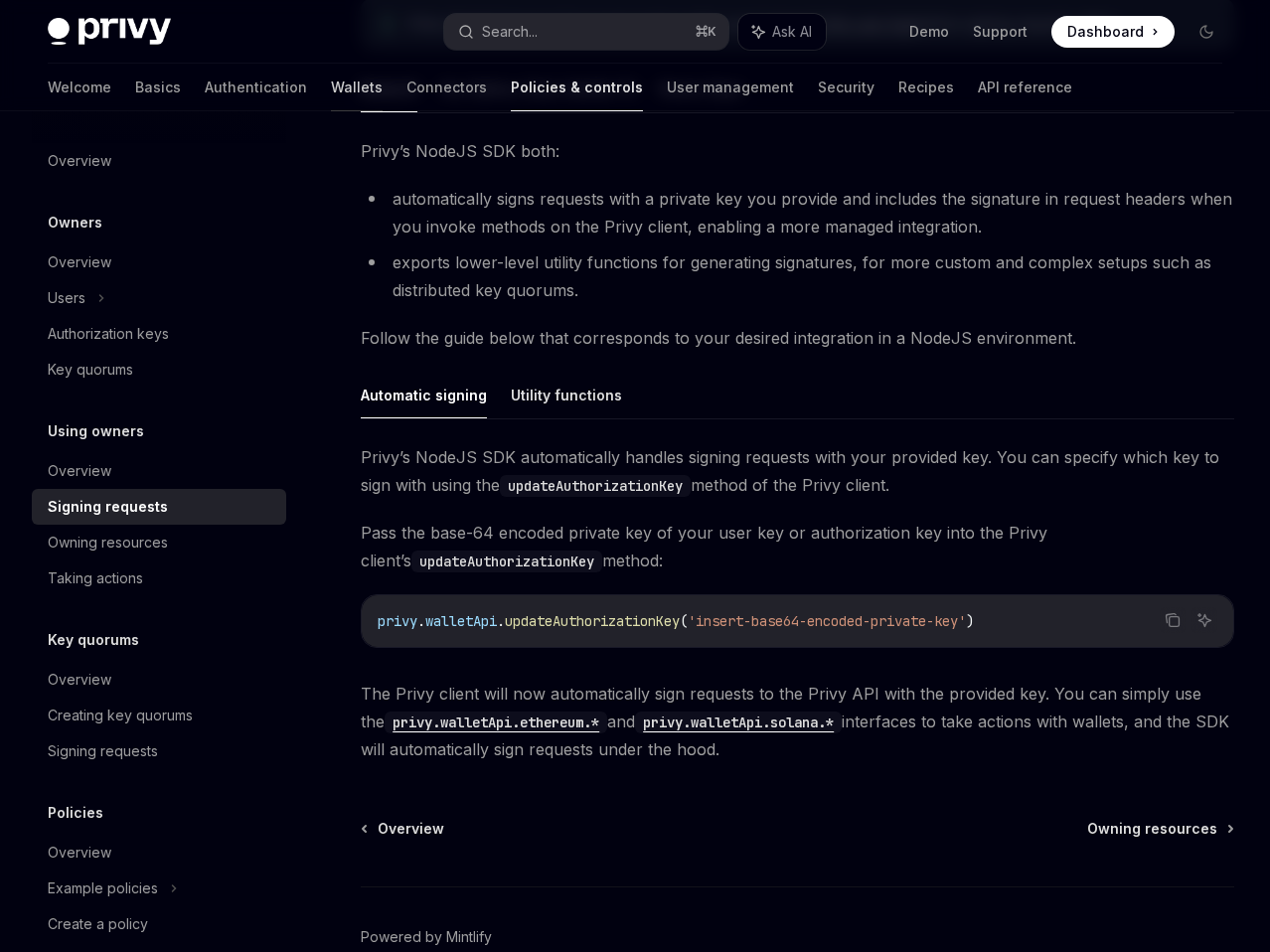 click on "Wallets" at bounding box center (357, 87) 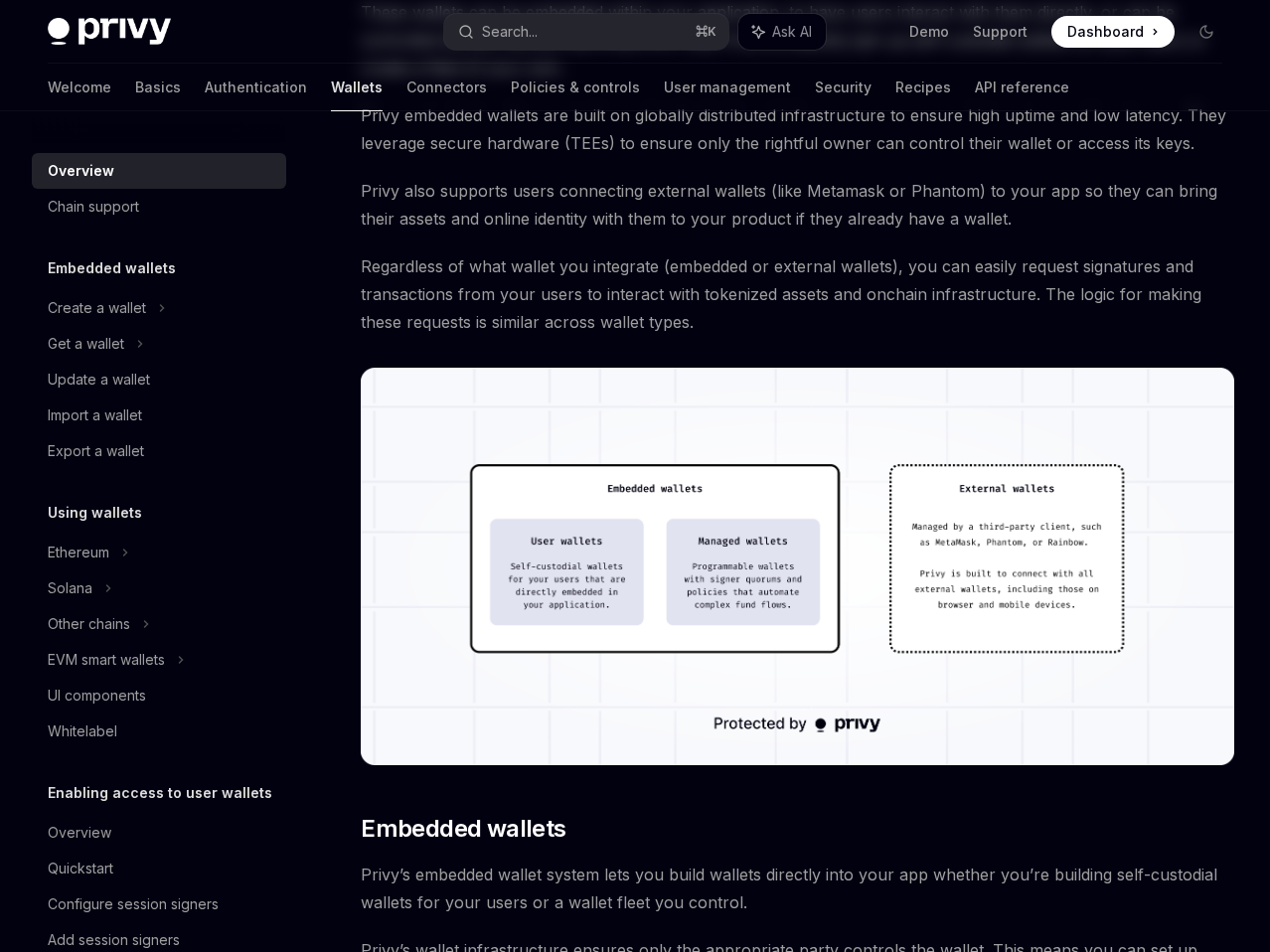 scroll, scrollTop: 0, scrollLeft: 0, axis: both 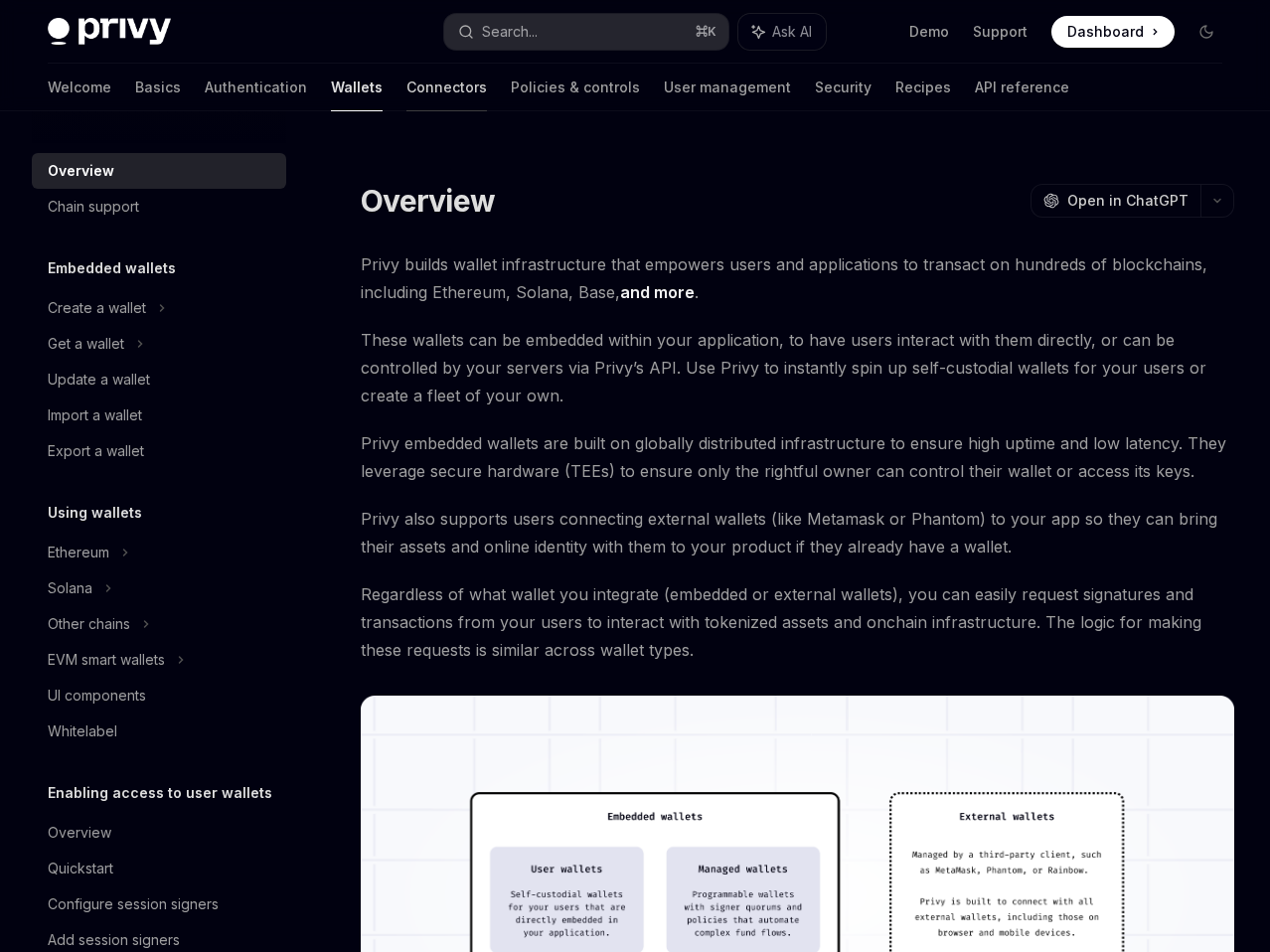 click on "Connectors" at bounding box center (446, 87) 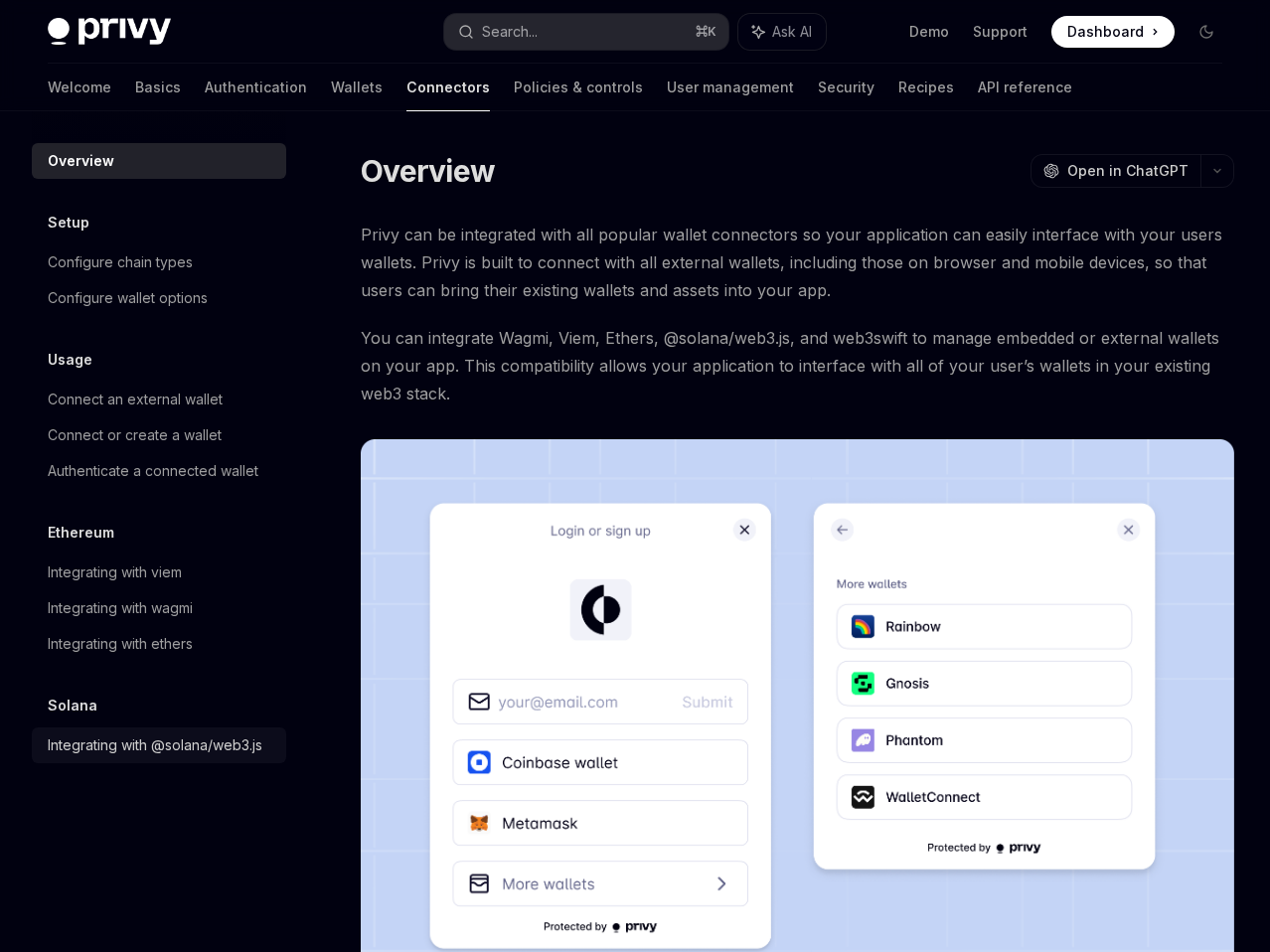 click on "Integrating with @solana/web3.js" at bounding box center (155, 745) 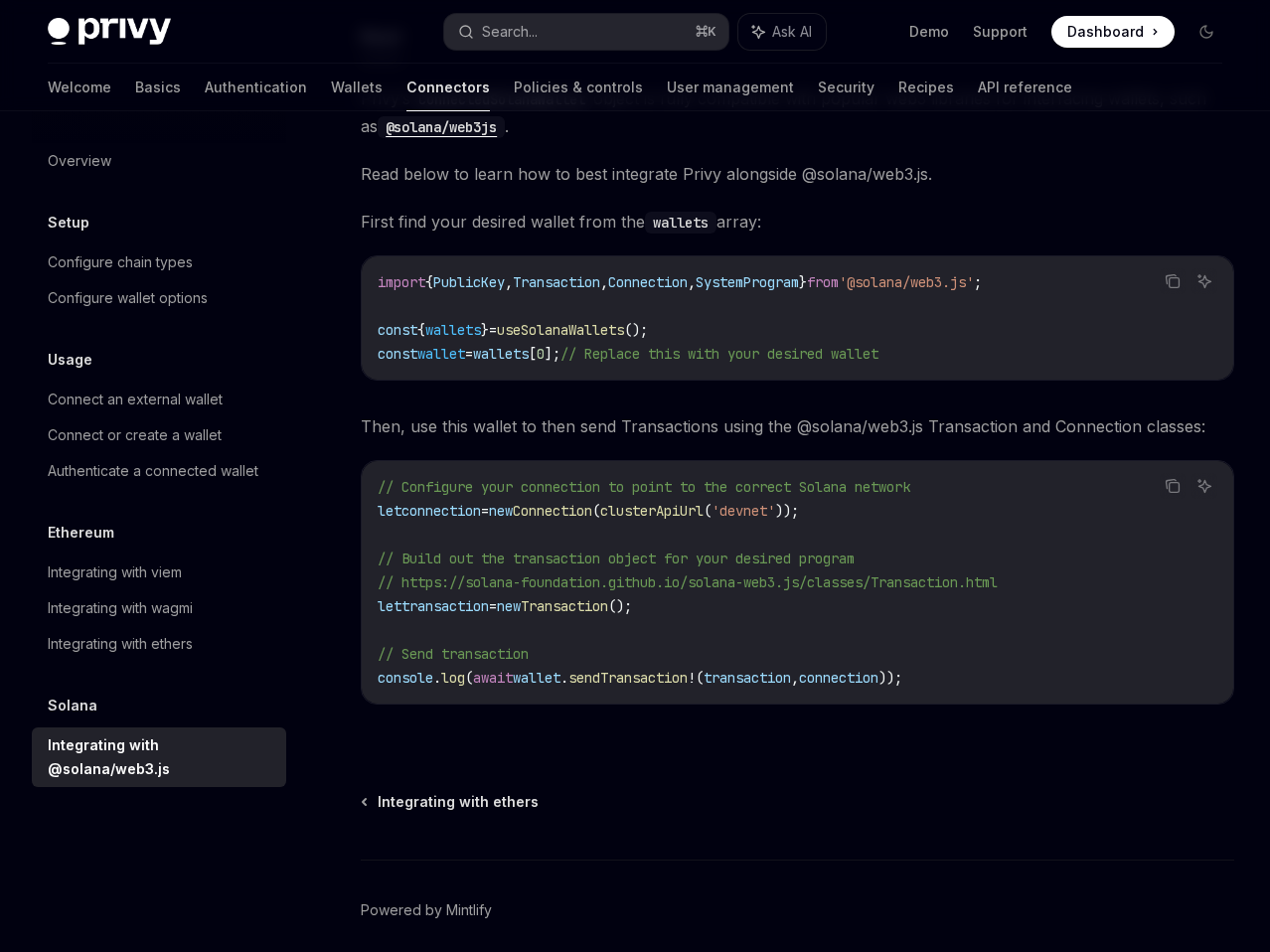 scroll, scrollTop: 0, scrollLeft: 0, axis: both 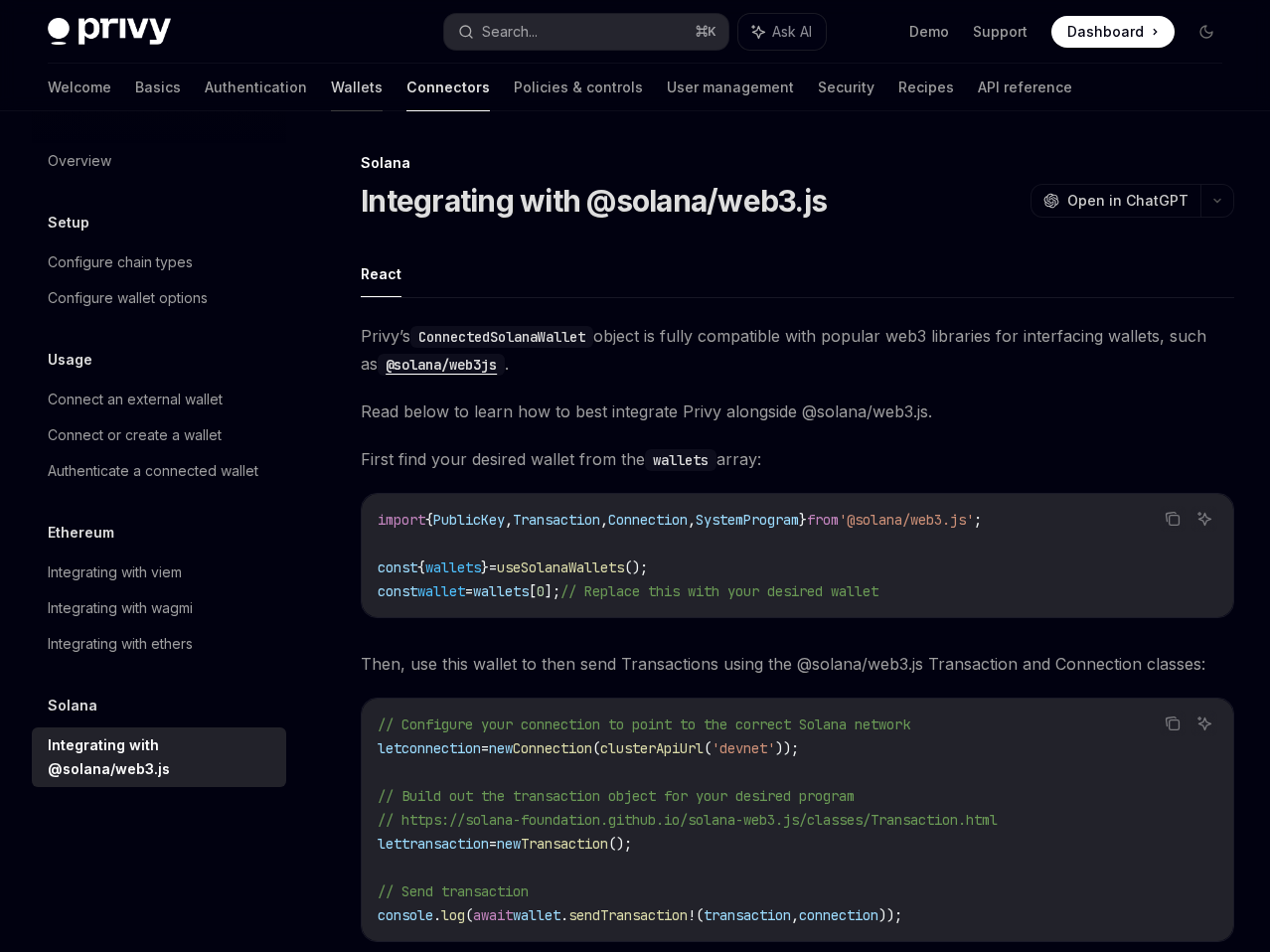click on "Wallets" at bounding box center [357, 87] 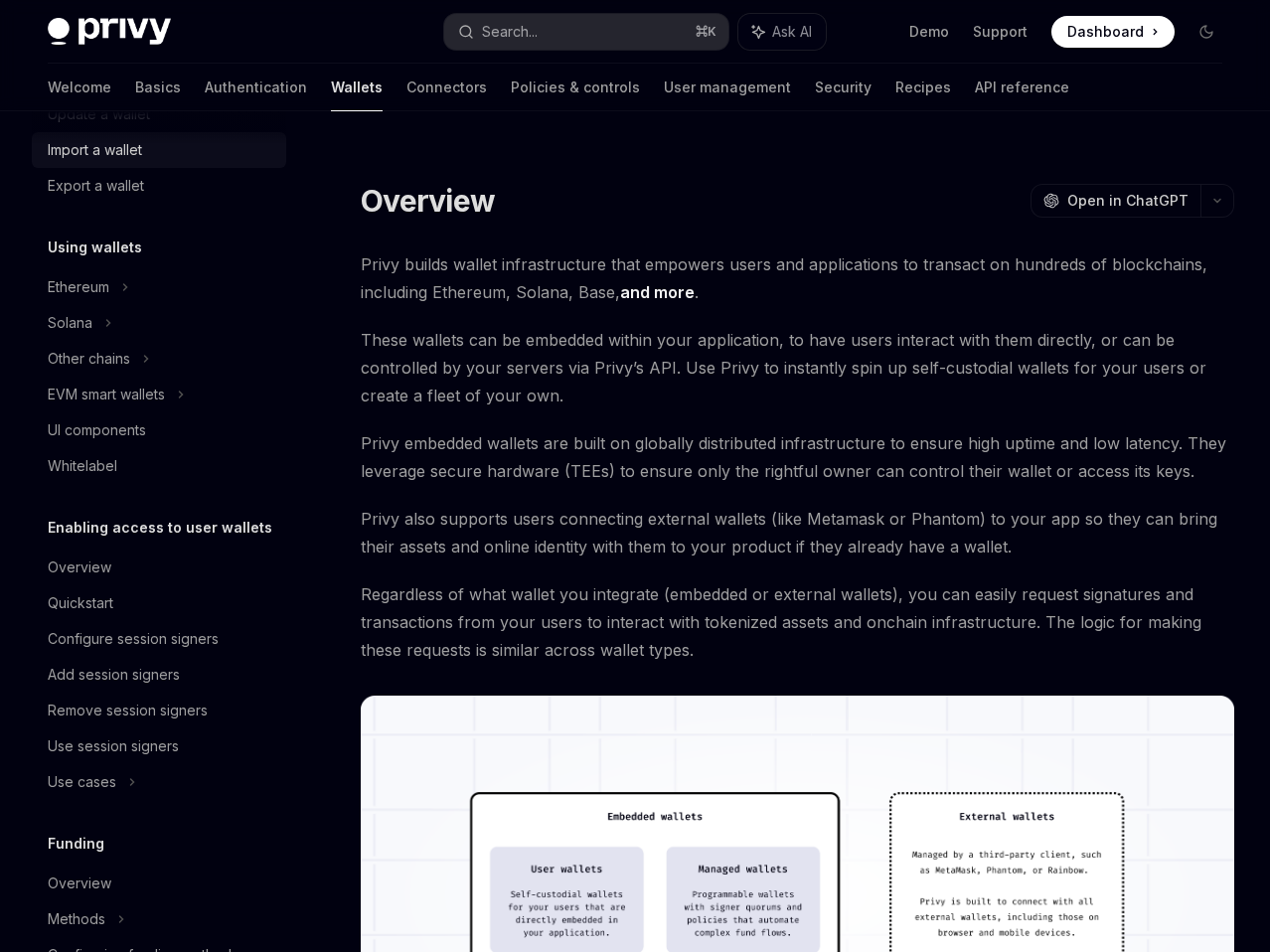 scroll, scrollTop: 249, scrollLeft: 0, axis: vertical 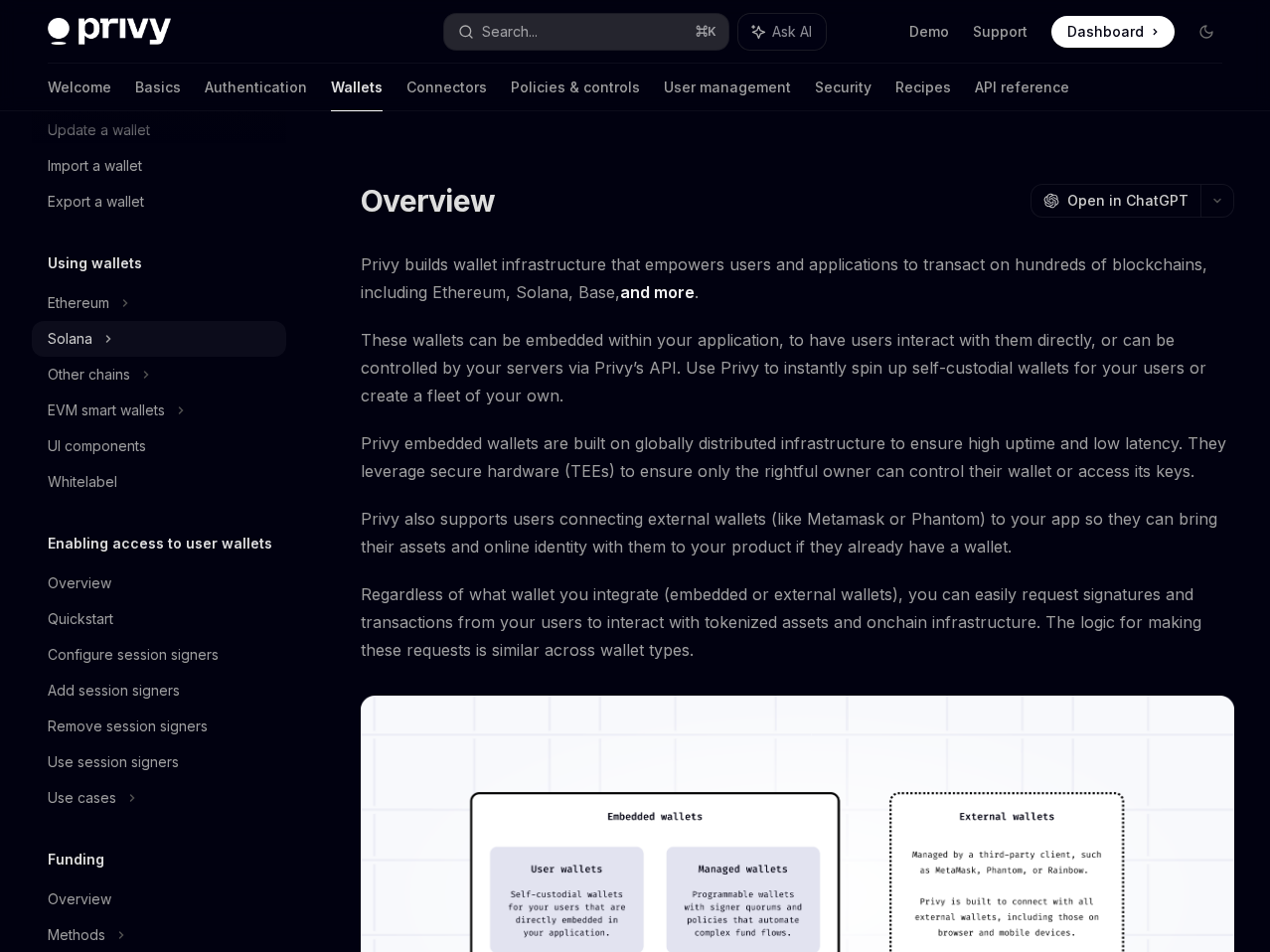 click 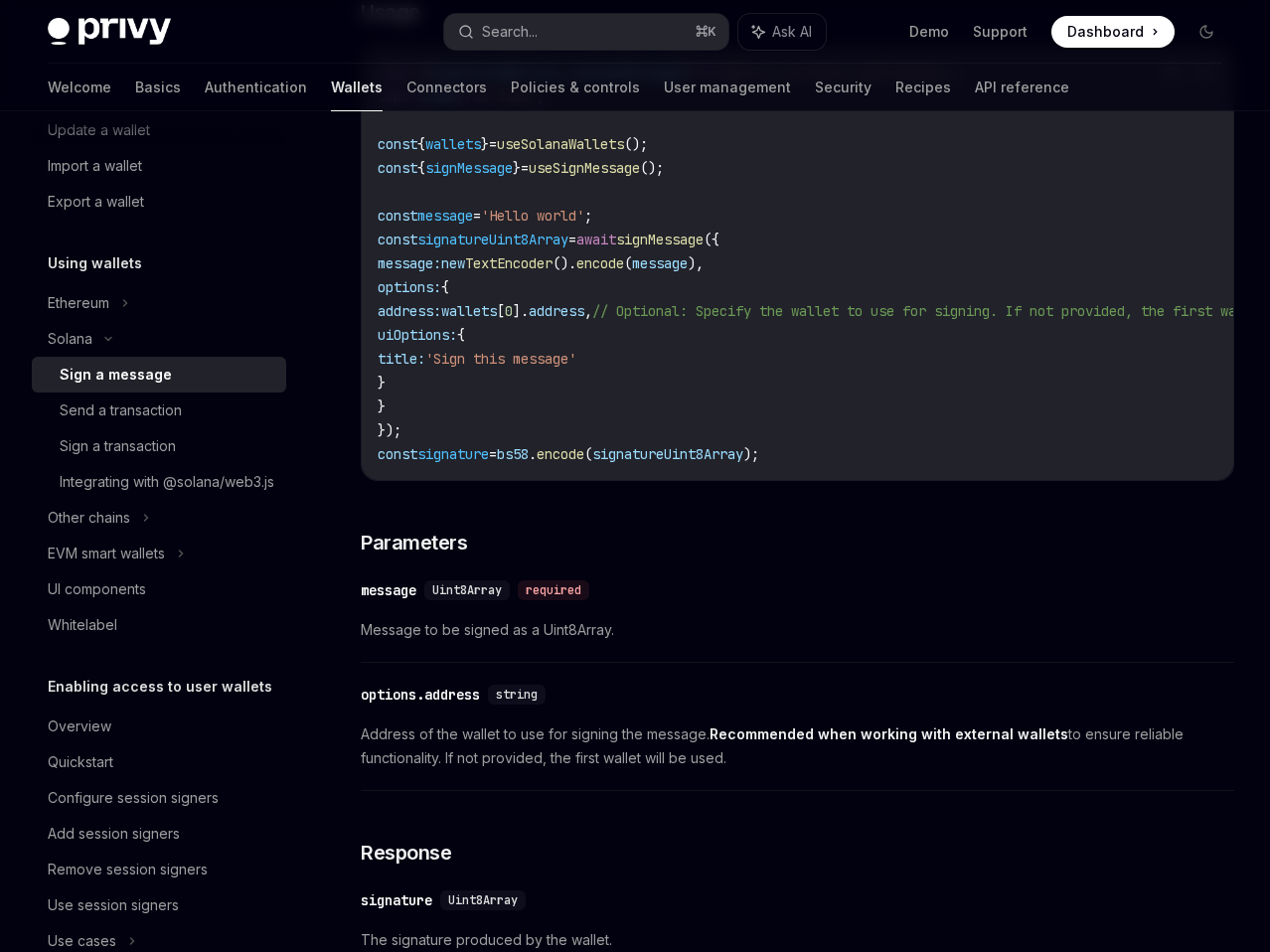 scroll, scrollTop: 1022, scrollLeft: 0, axis: vertical 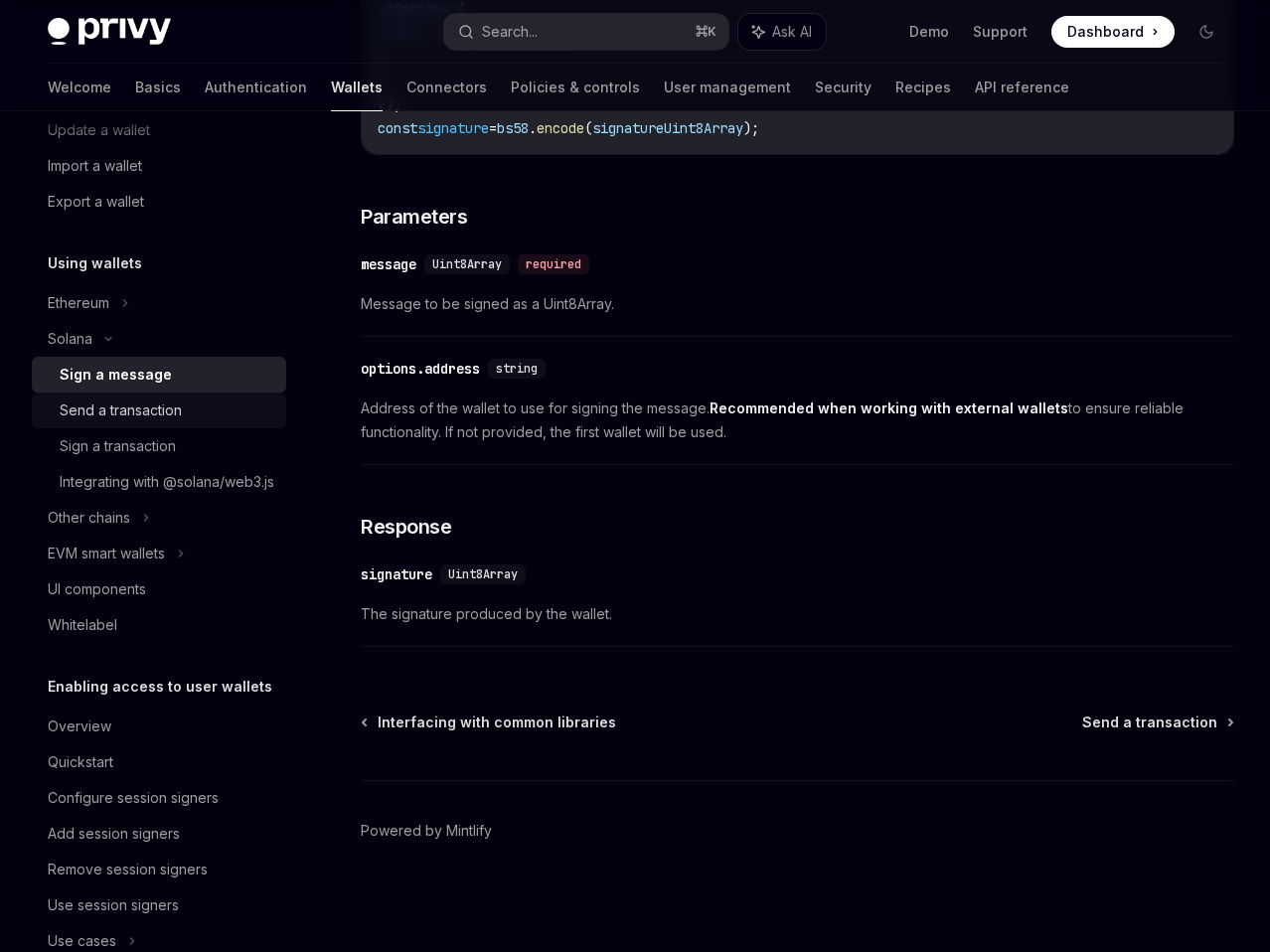 click on "Send a transaction" at bounding box center (120, 410) 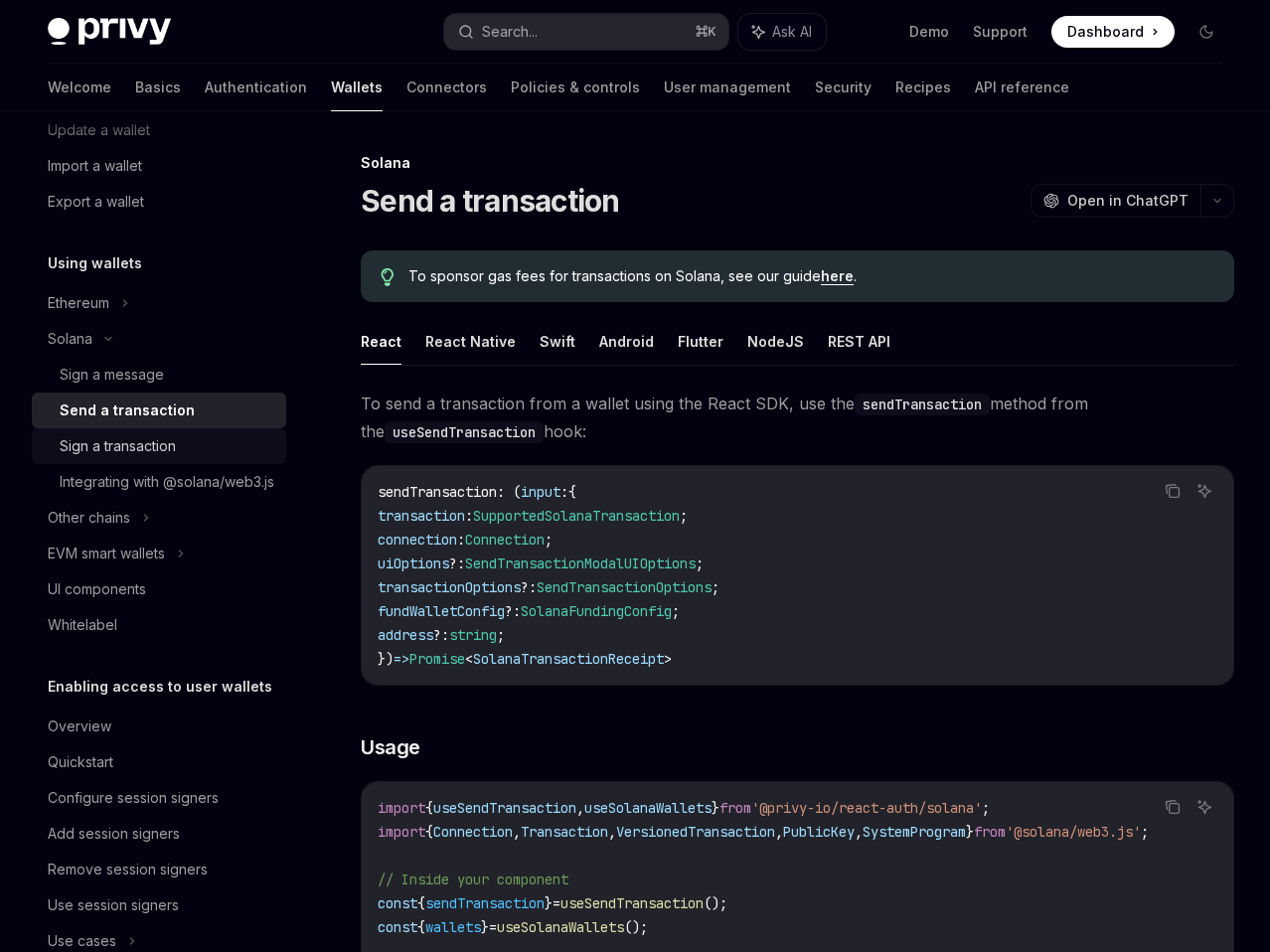 click on "Sign a transaction" at bounding box center (117, 446) 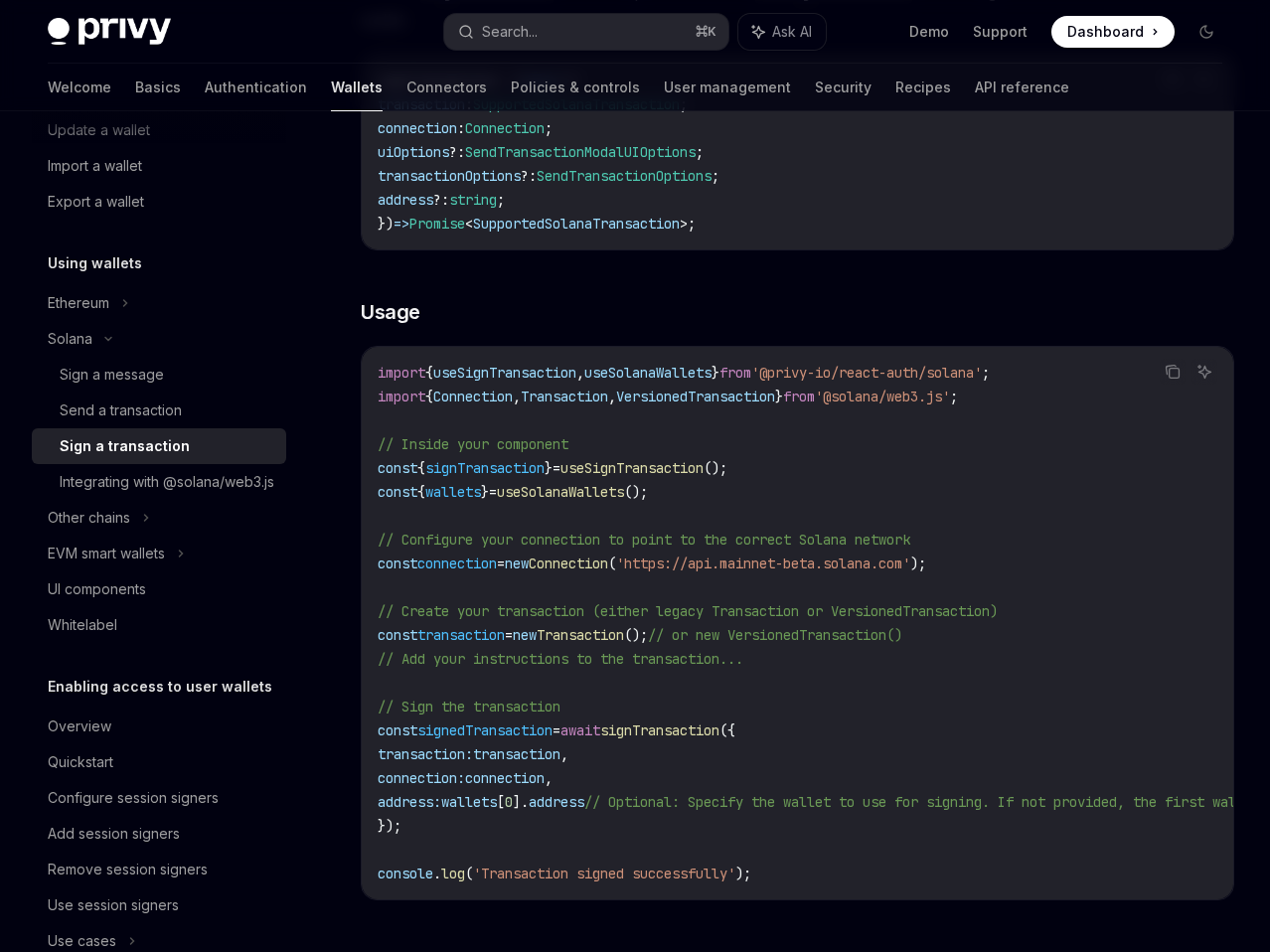 scroll, scrollTop: 418, scrollLeft: 0, axis: vertical 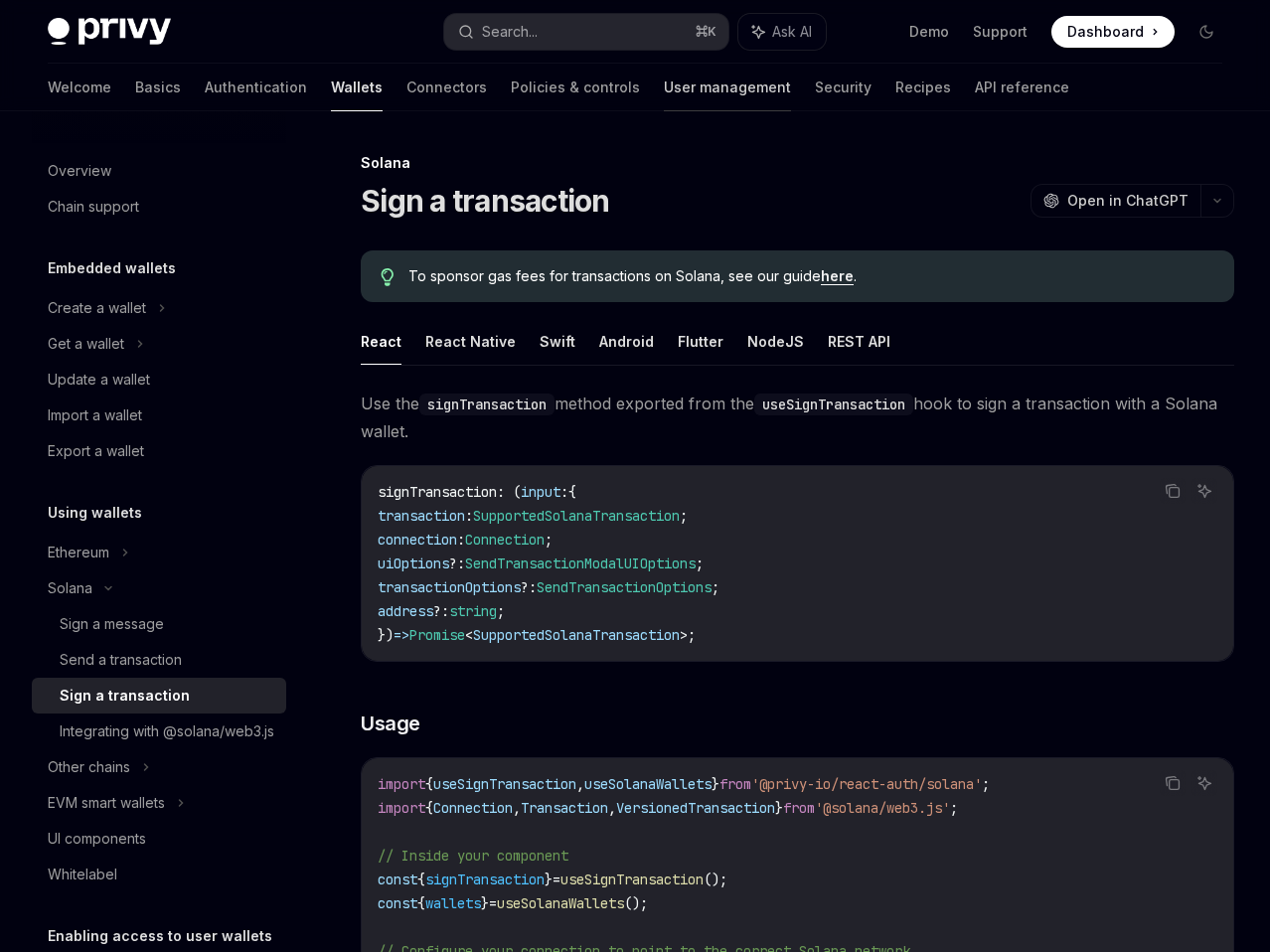 click on "User management" at bounding box center (727, 87) 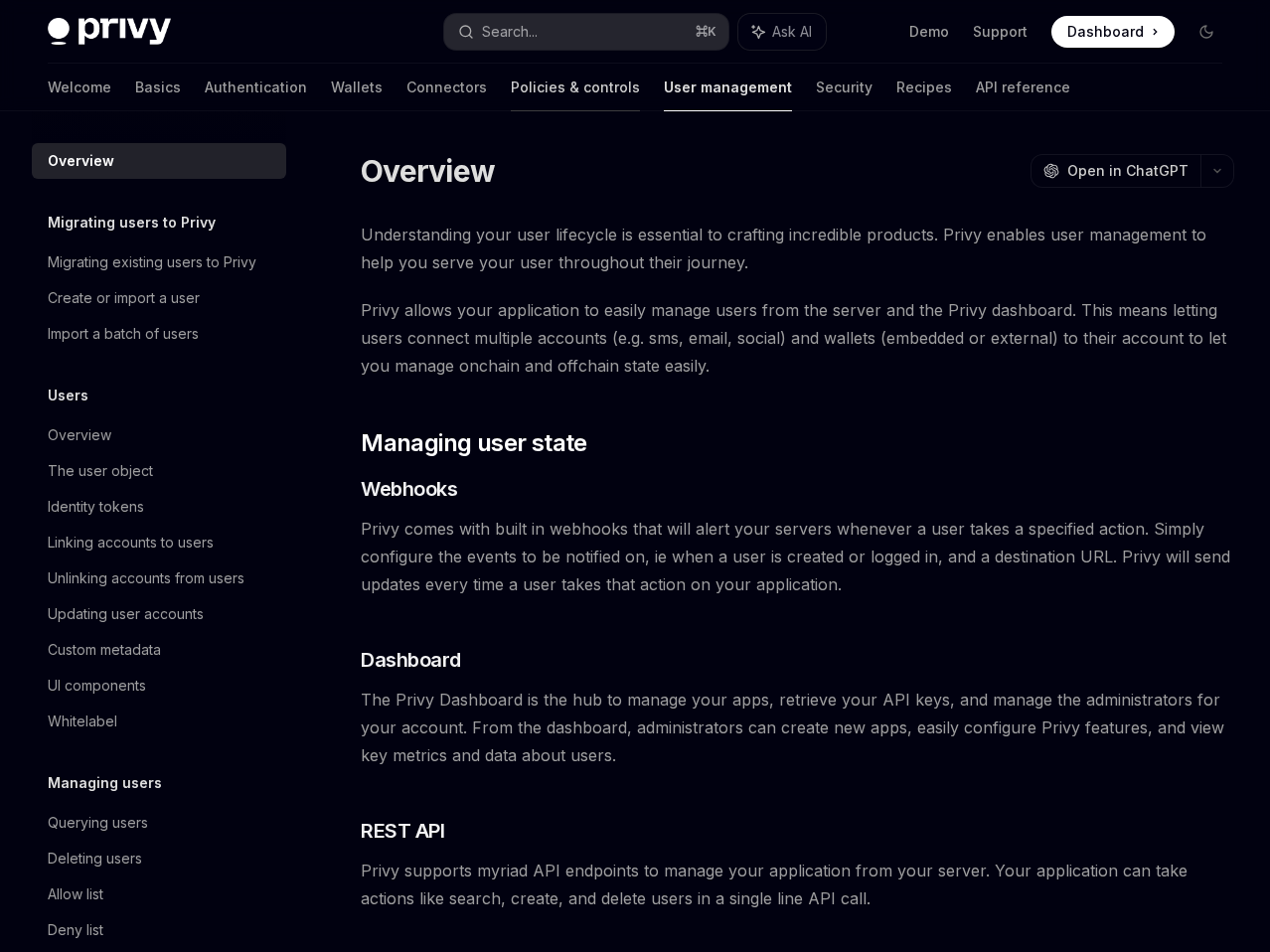 click on "Policies & controls" at bounding box center (575, 87) 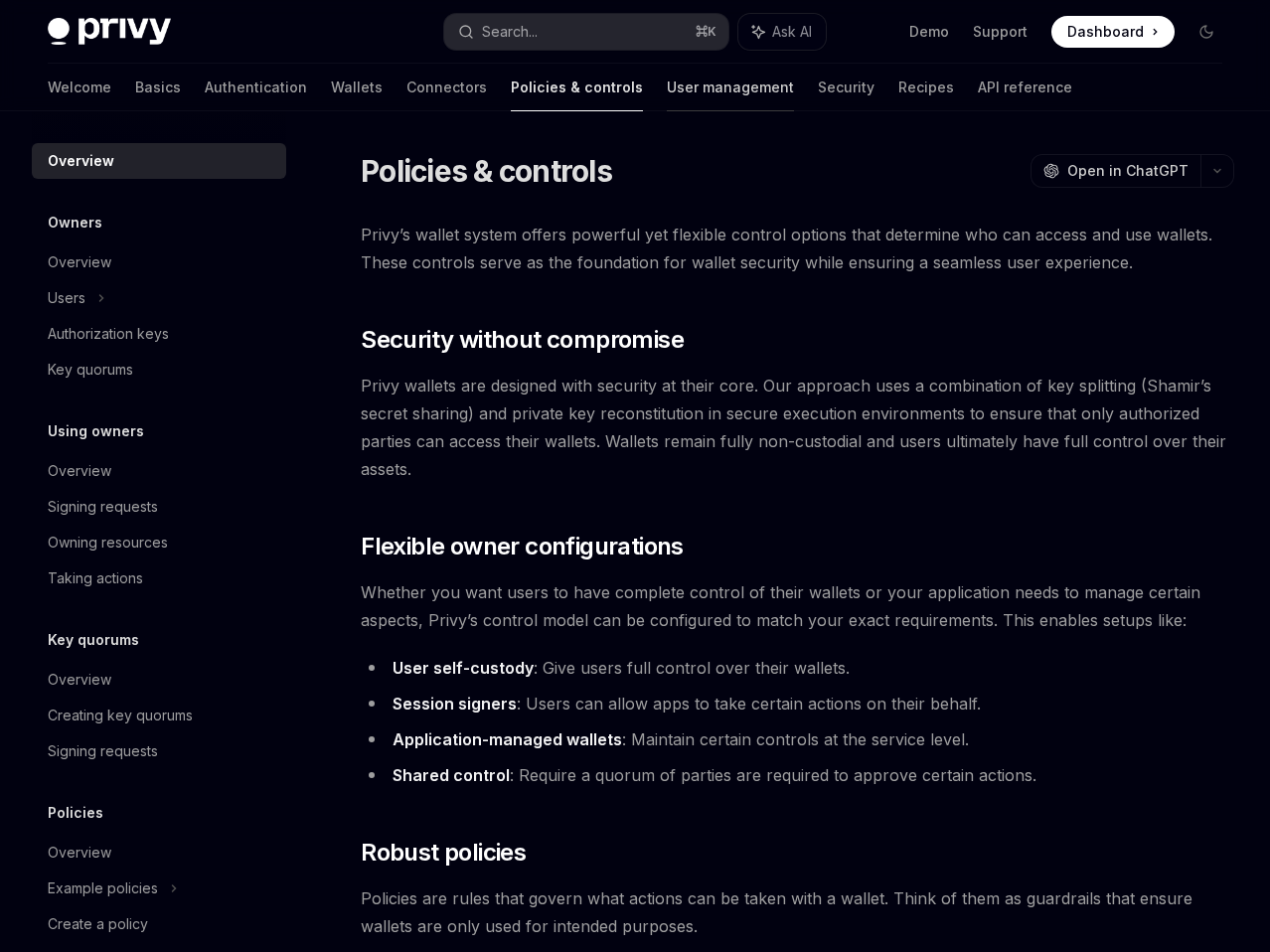 click on "User management" at bounding box center (730, 87) 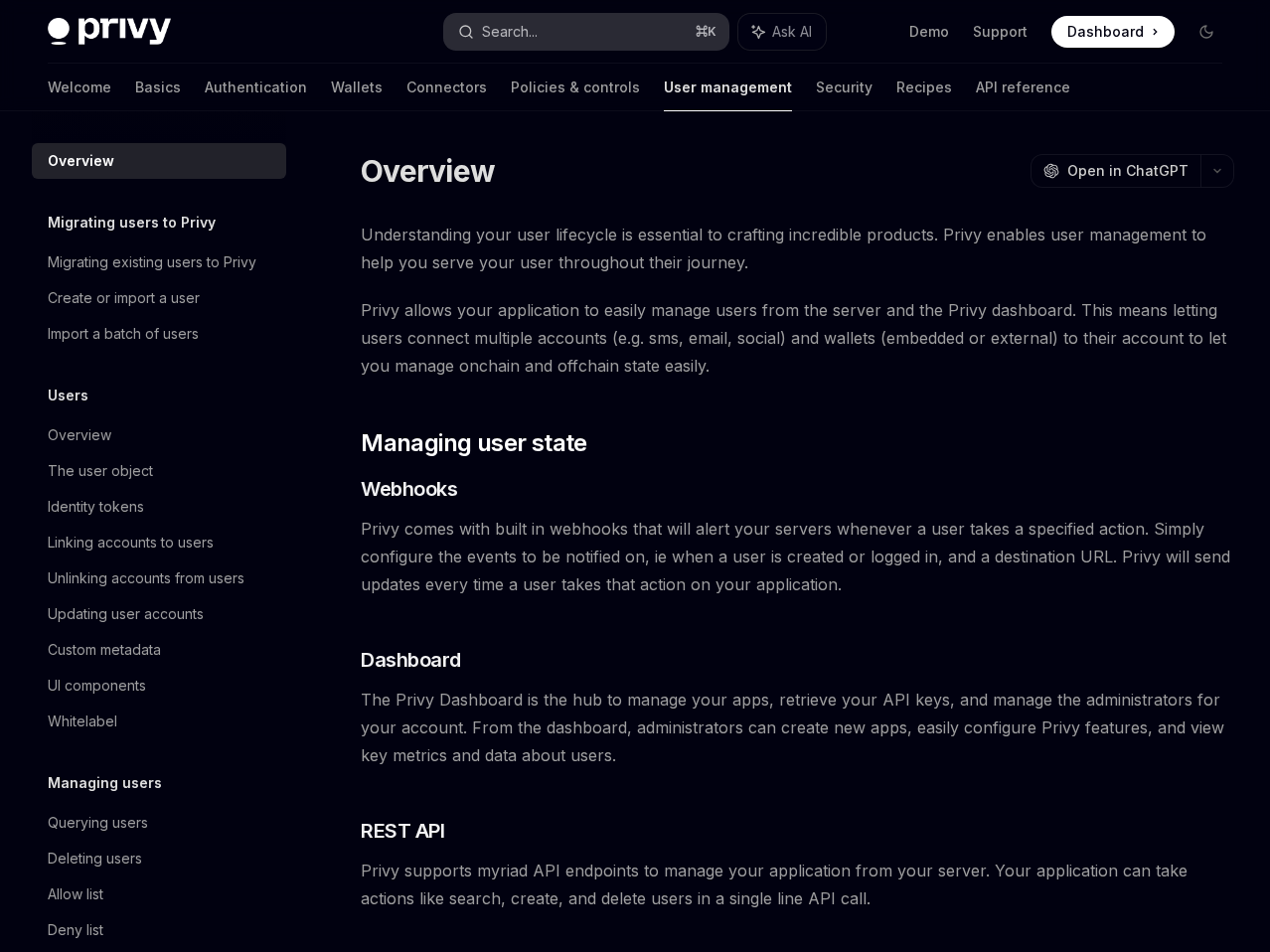 click on "Search... ⌘ K" at bounding box center (585, 32) 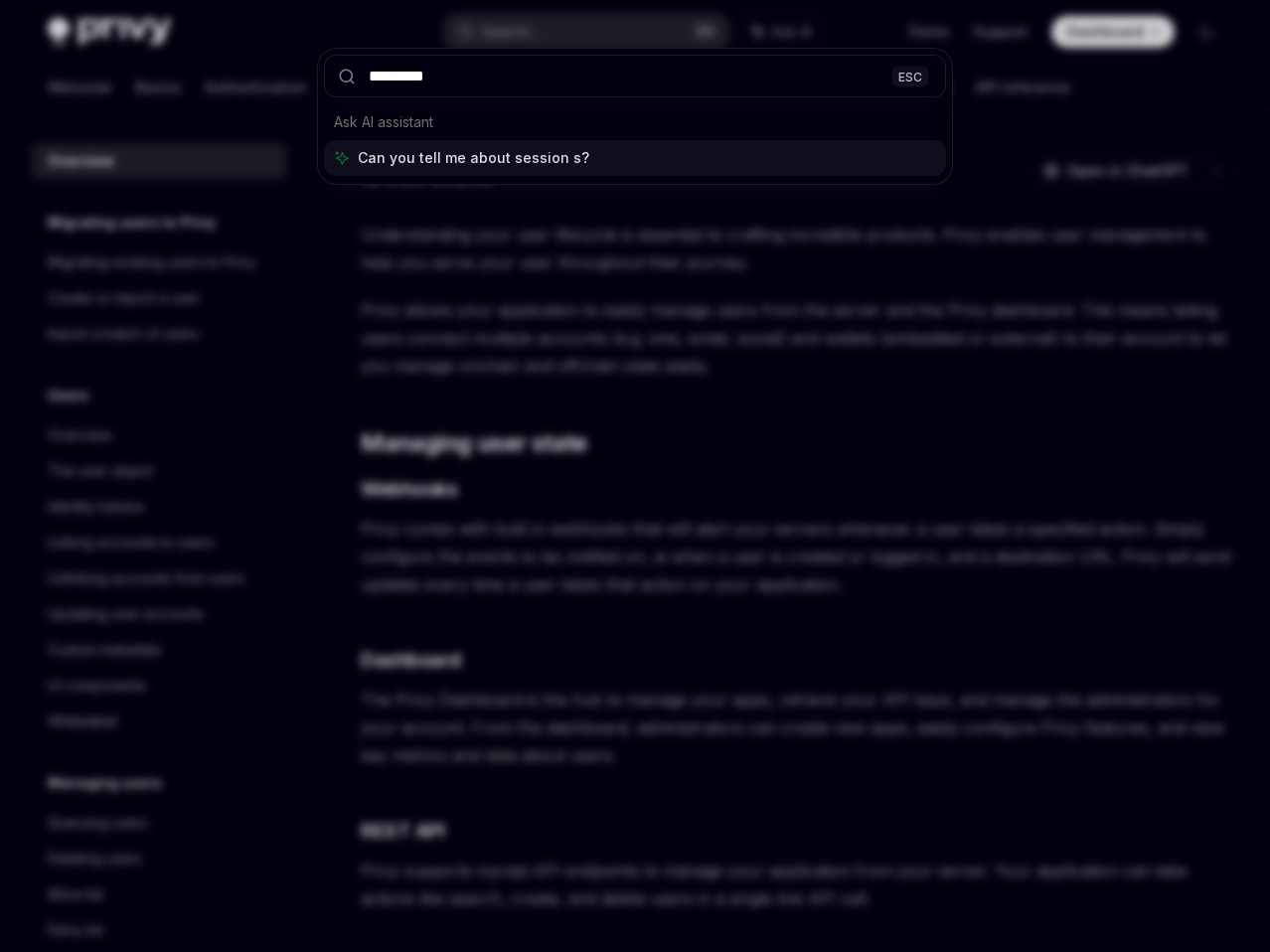 type on "**********" 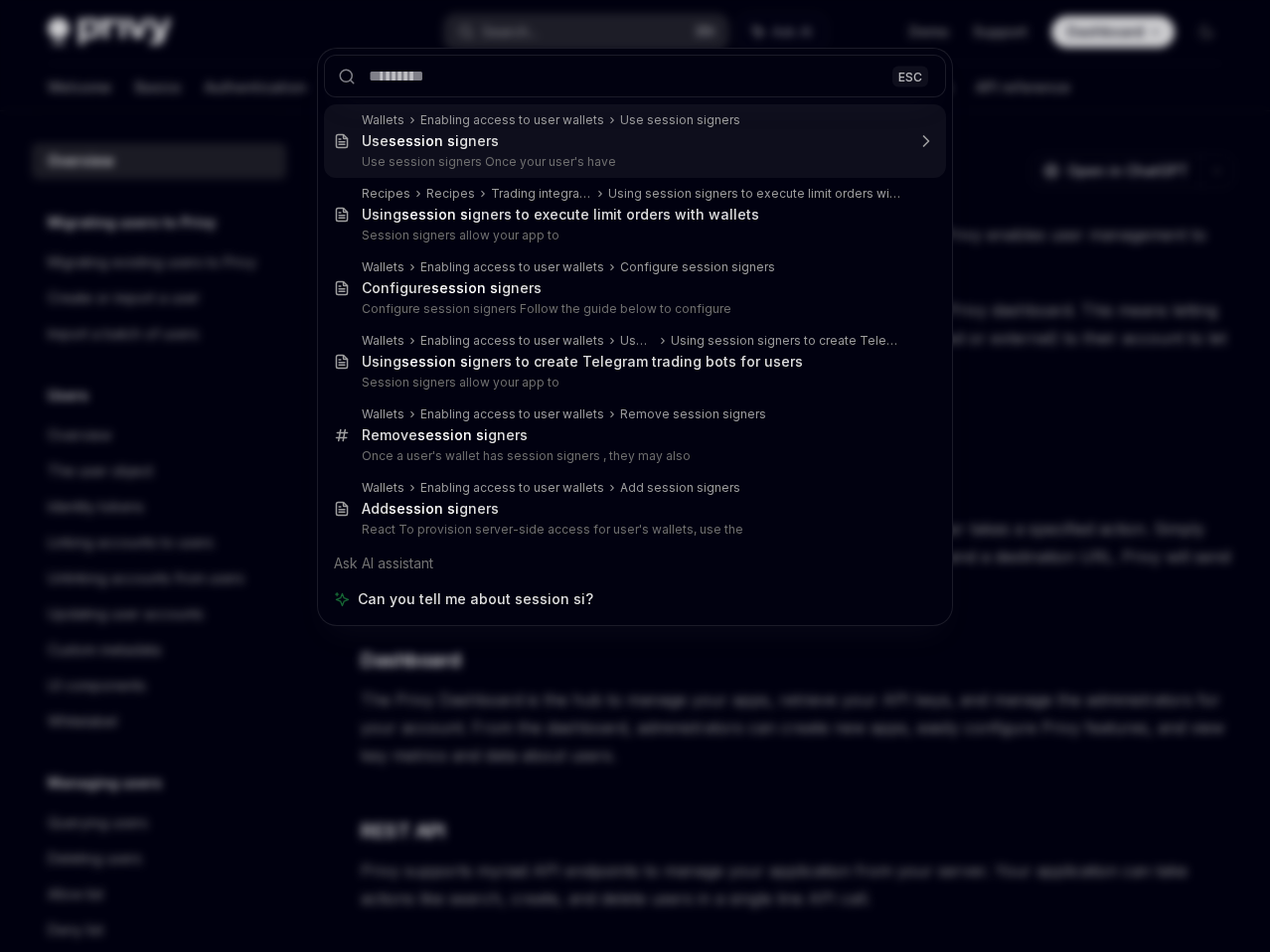 scroll, scrollTop: 111, scrollLeft: 0, axis: vertical 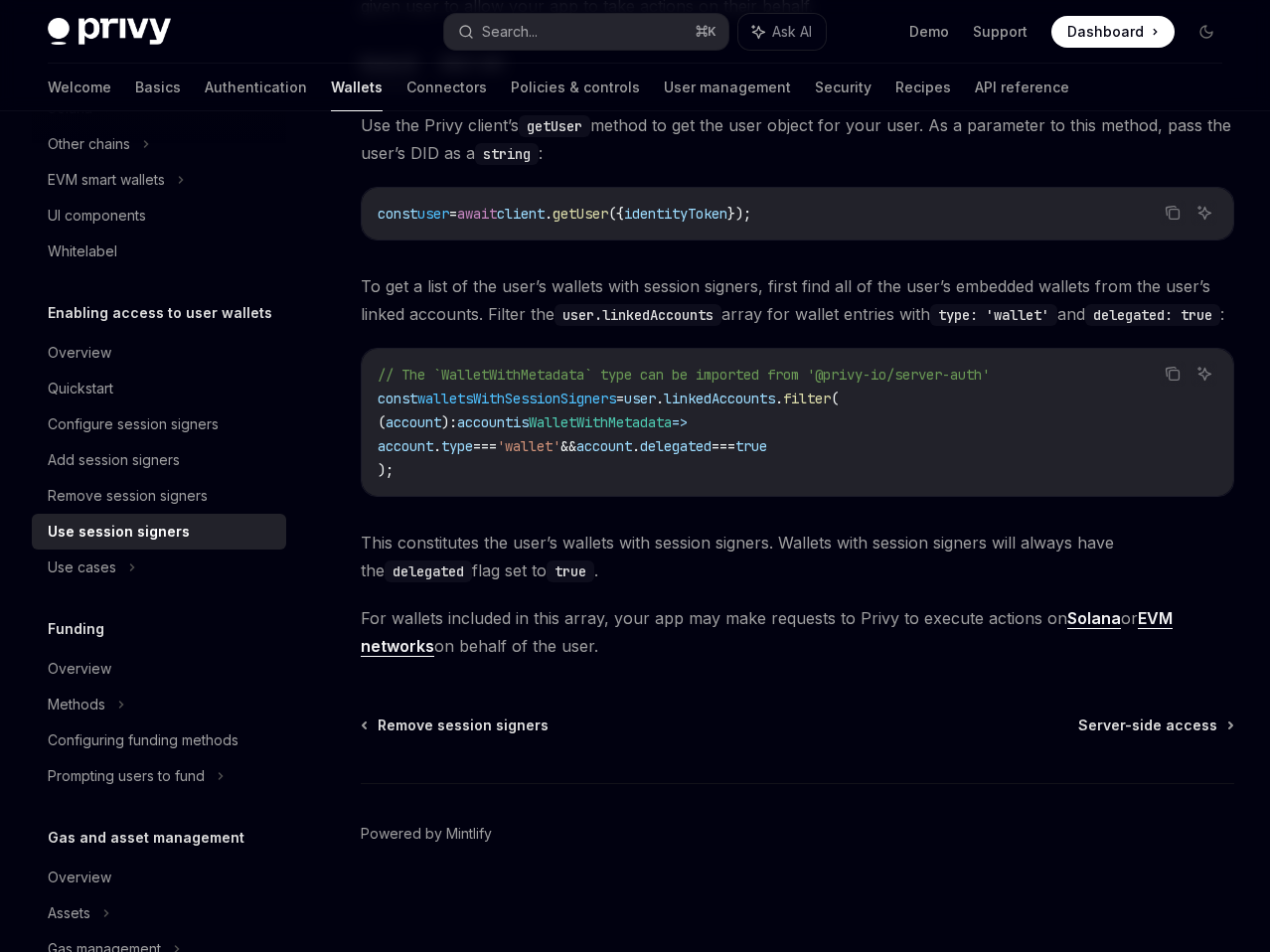 click on "Solana" at bounding box center (1094, 618) 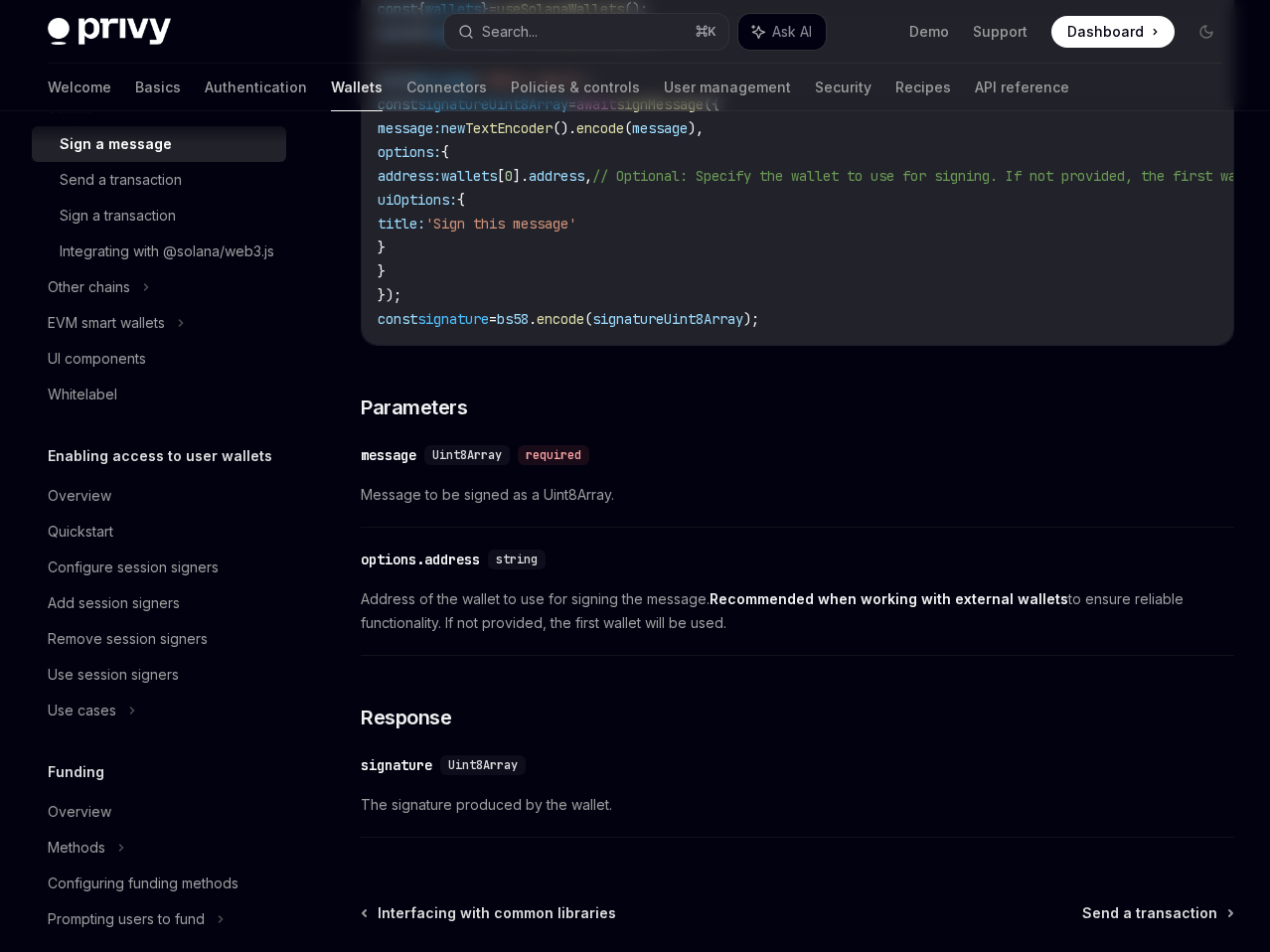 scroll, scrollTop: 0, scrollLeft: 0, axis: both 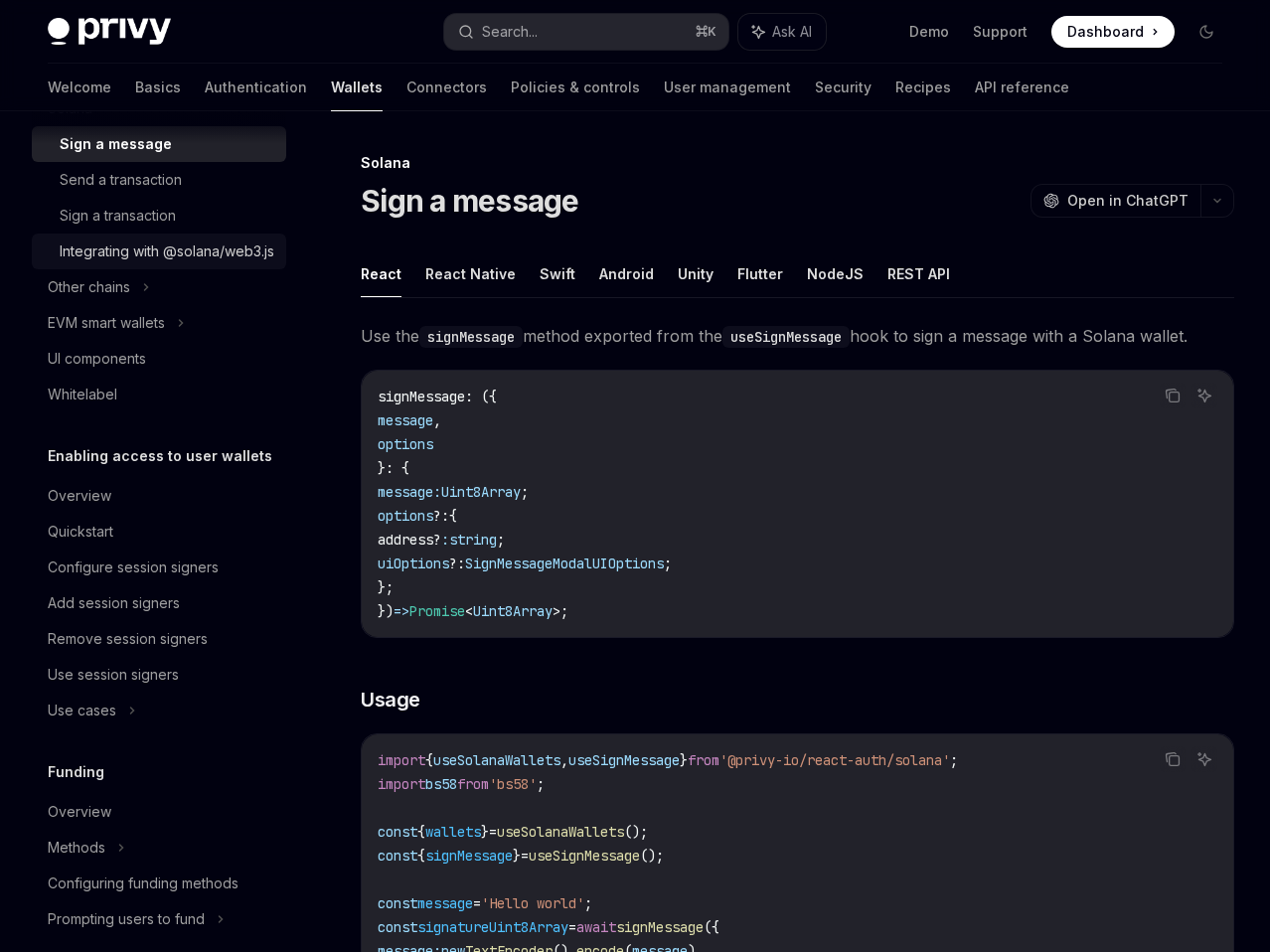 click on "Integrating with @solana/web3.js" at bounding box center [167, 251] 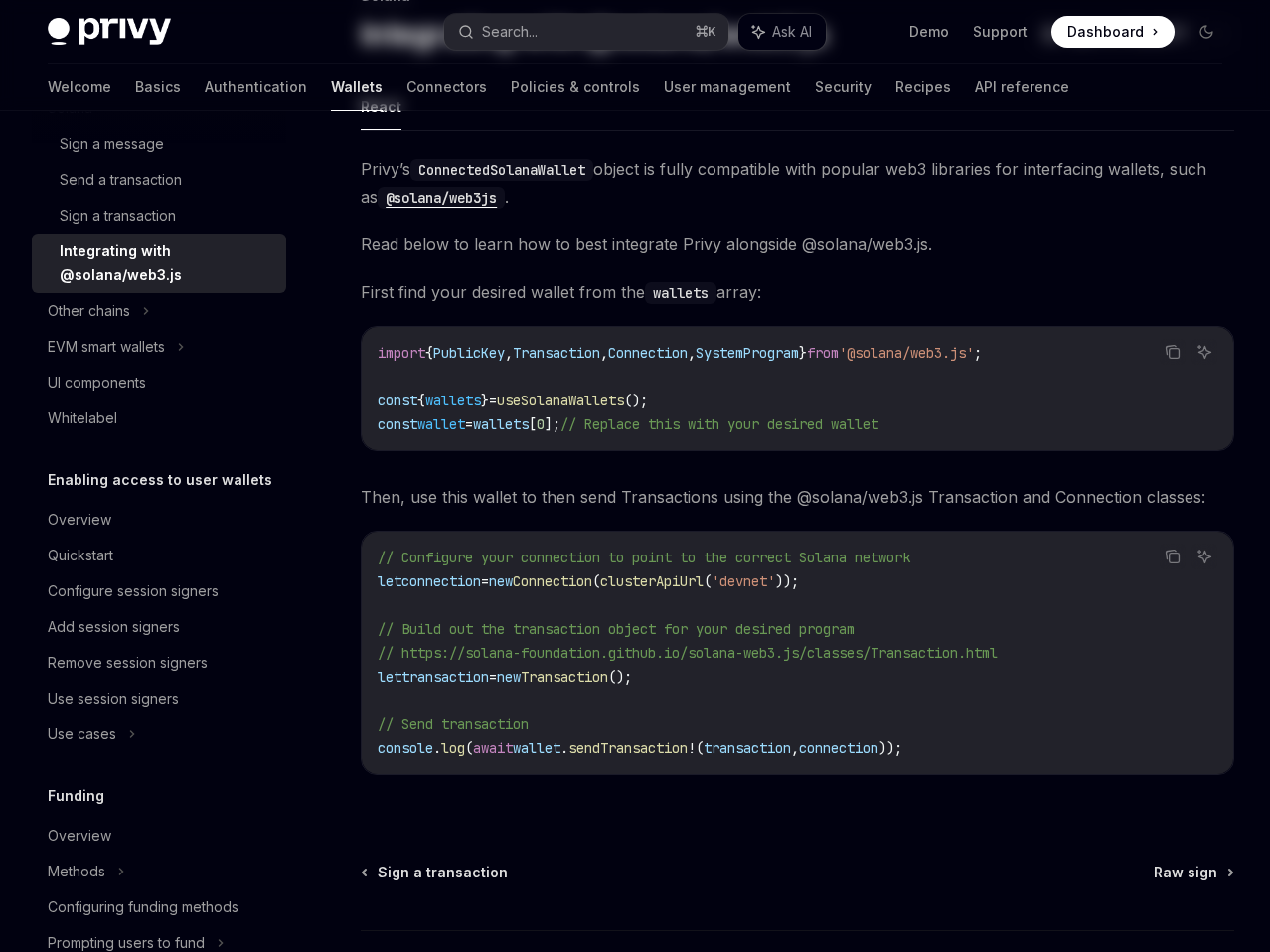 scroll, scrollTop: 317, scrollLeft: 0, axis: vertical 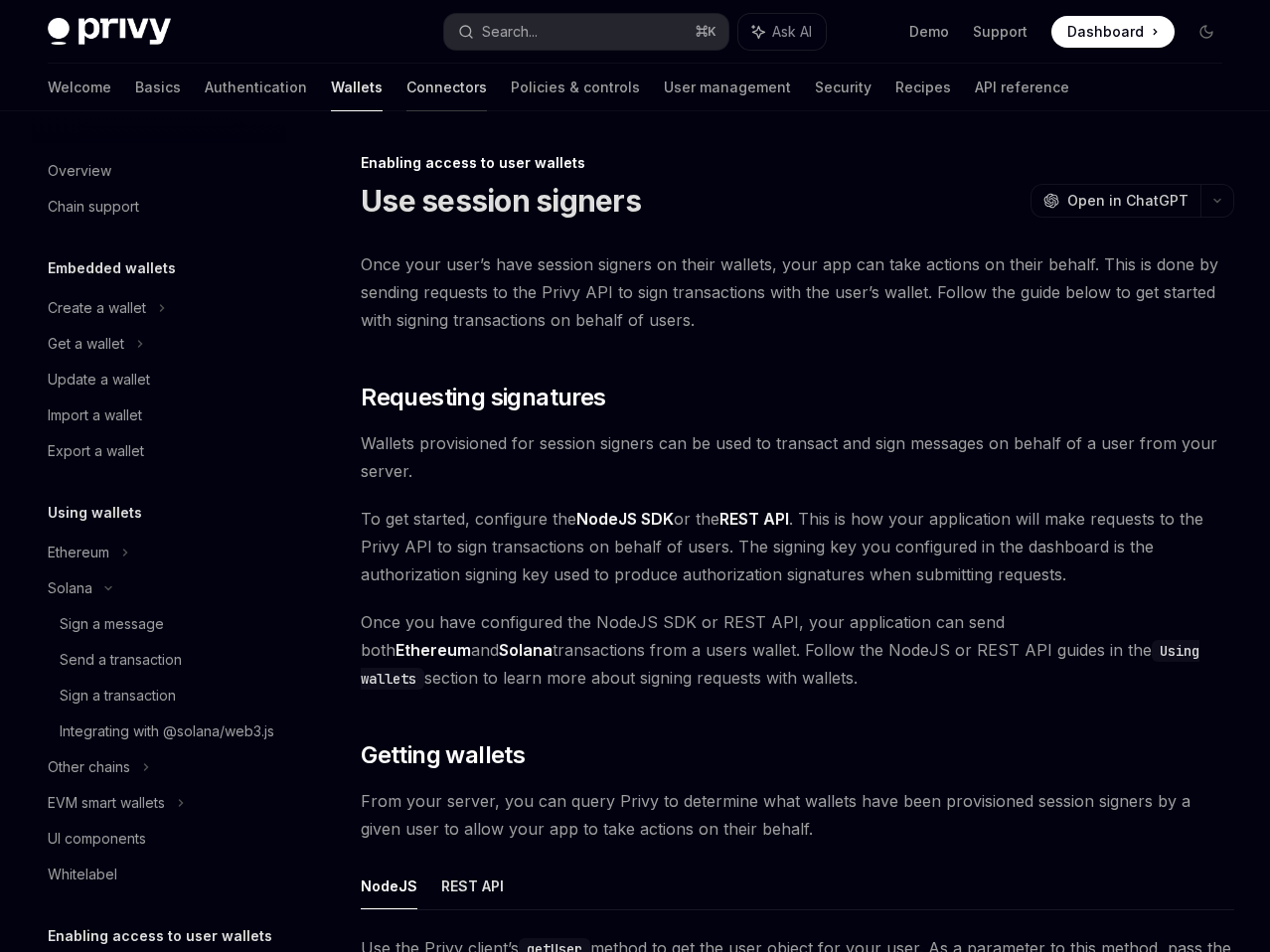 click on "Connectors" at bounding box center [446, 87] 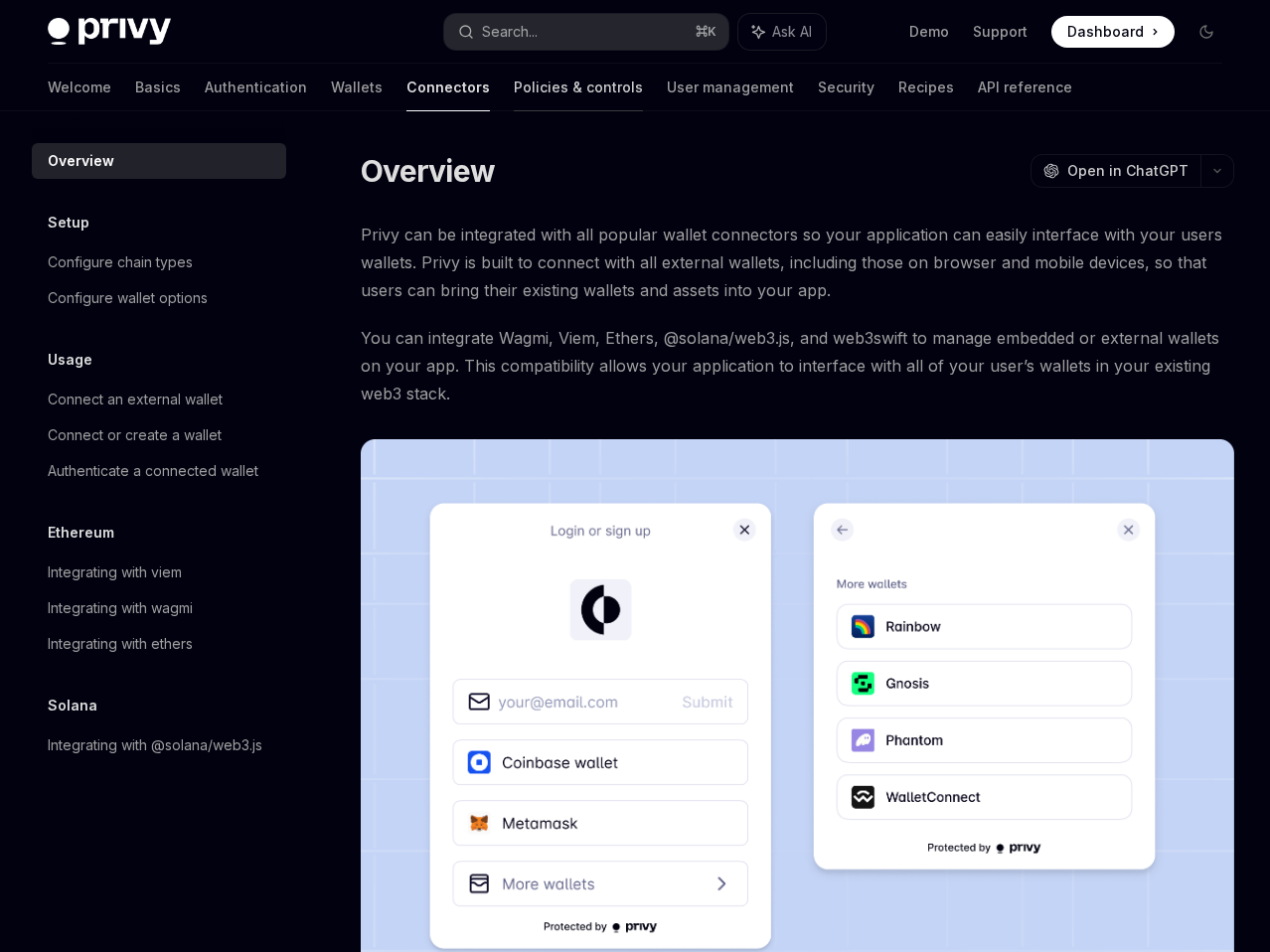 click on "Policies & controls" at bounding box center [578, 87] 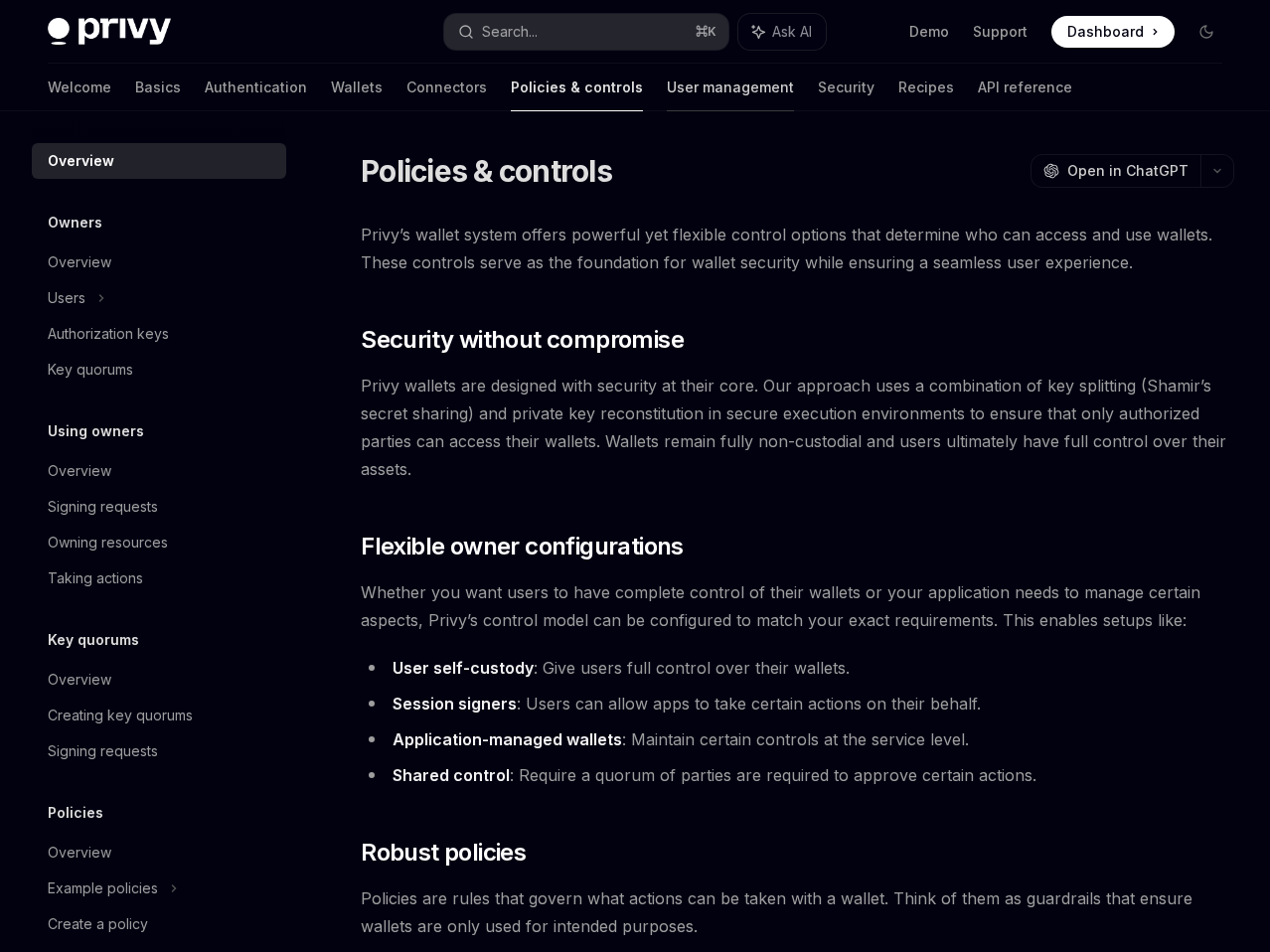 click on "User management" at bounding box center (730, 87) 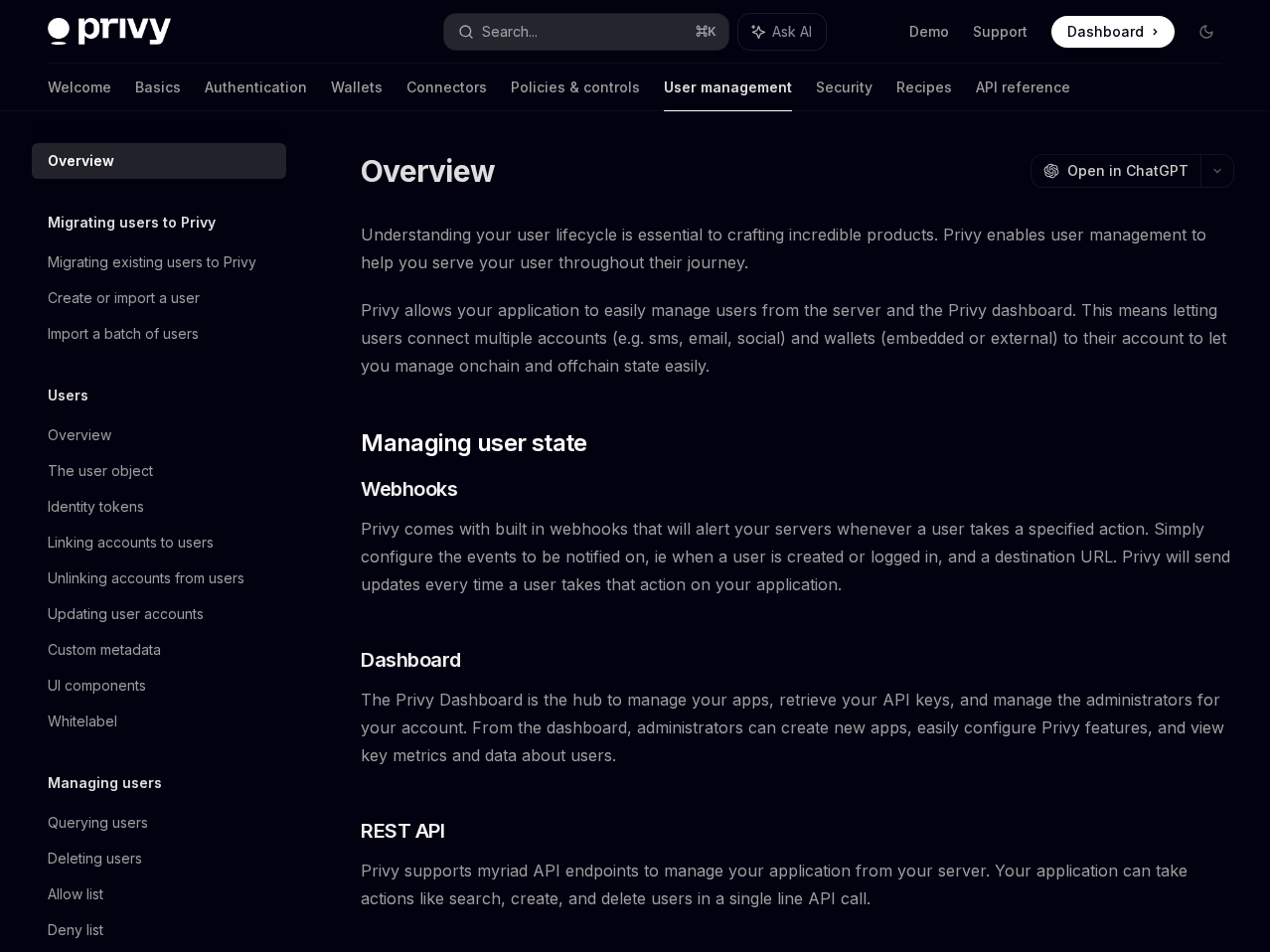 scroll, scrollTop: 173, scrollLeft: 0, axis: vertical 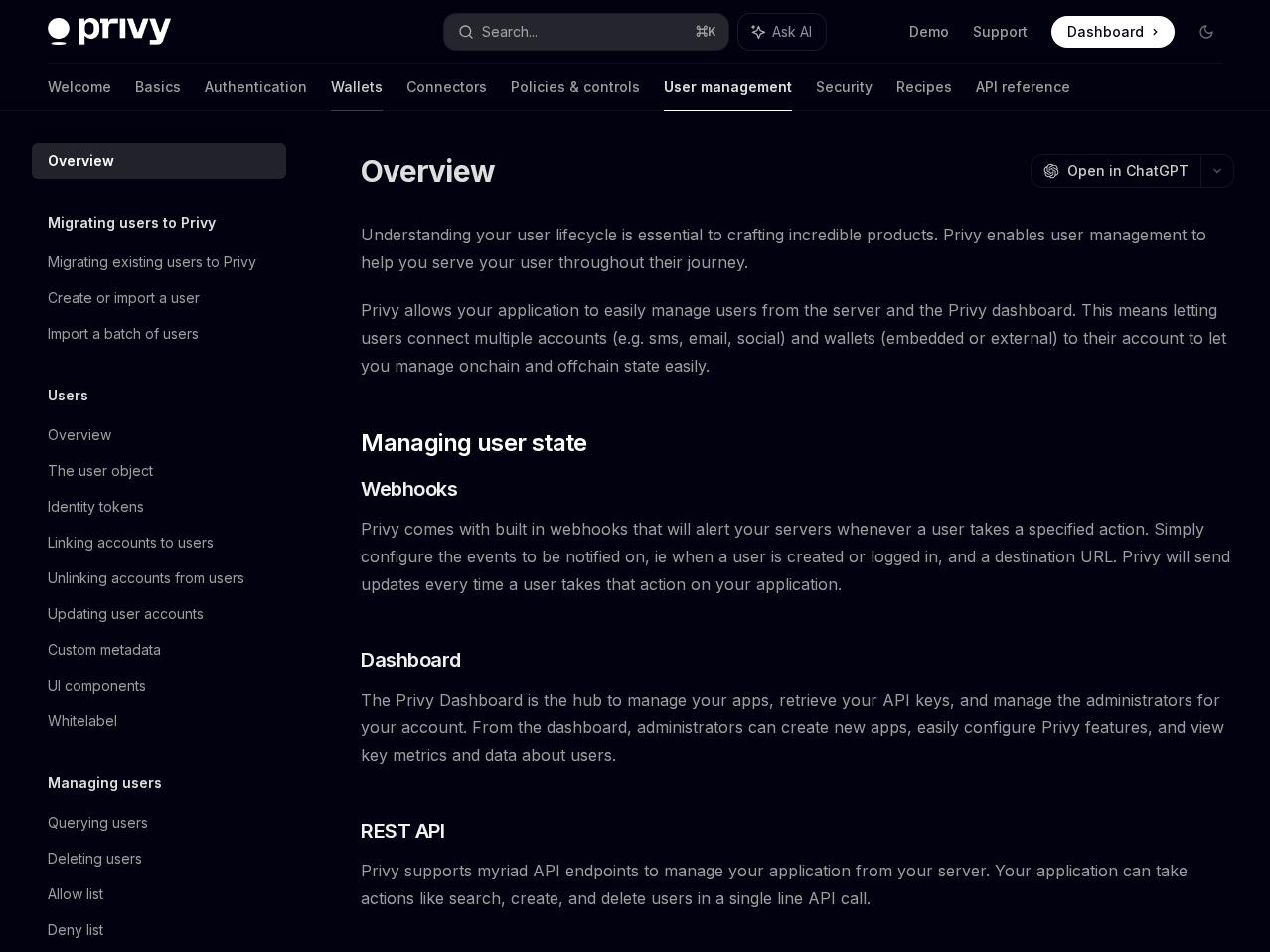 click on "Wallets" at bounding box center (357, 87) 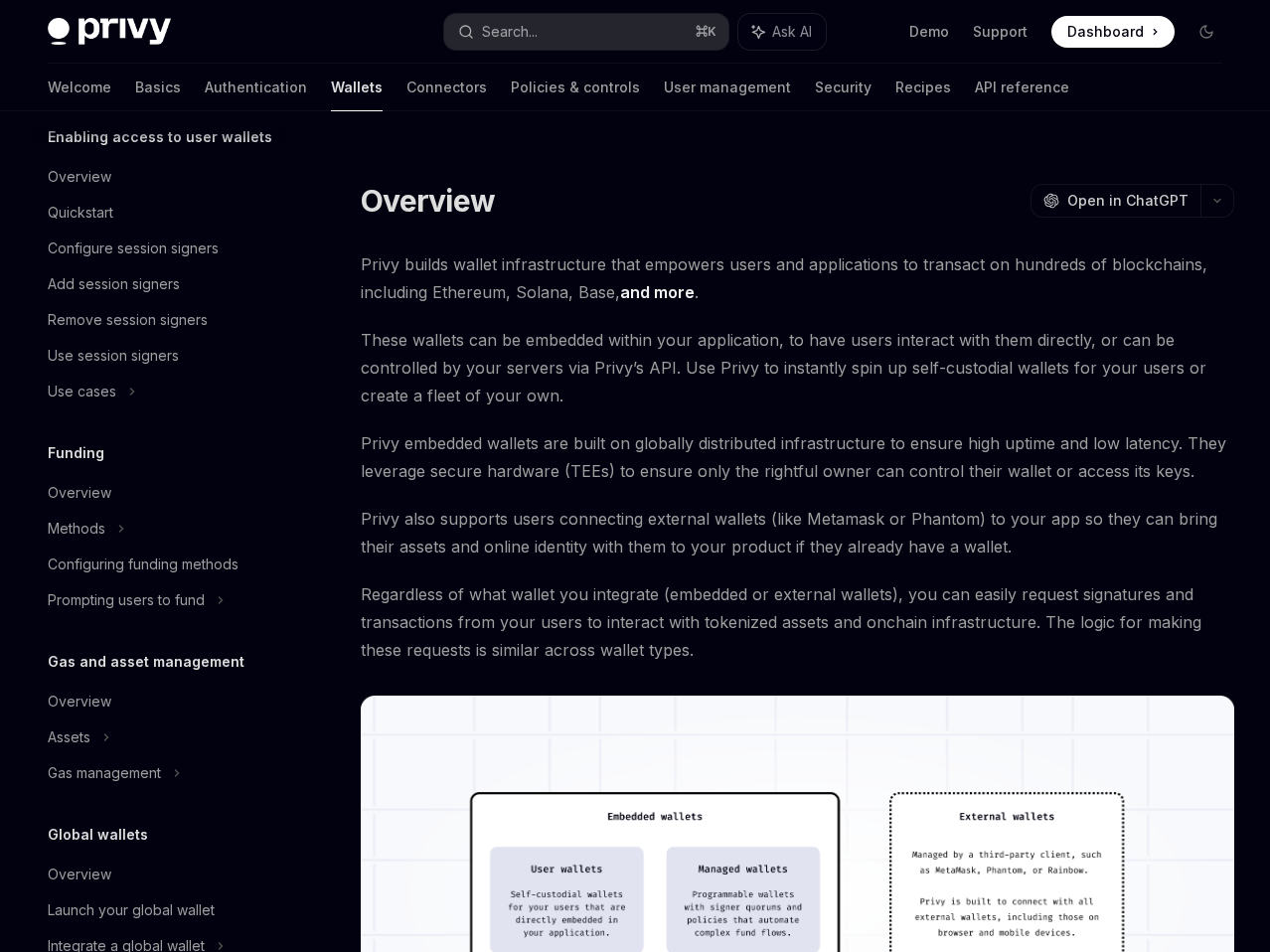 scroll, scrollTop: 708, scrollLeft: 0, axis: vertical 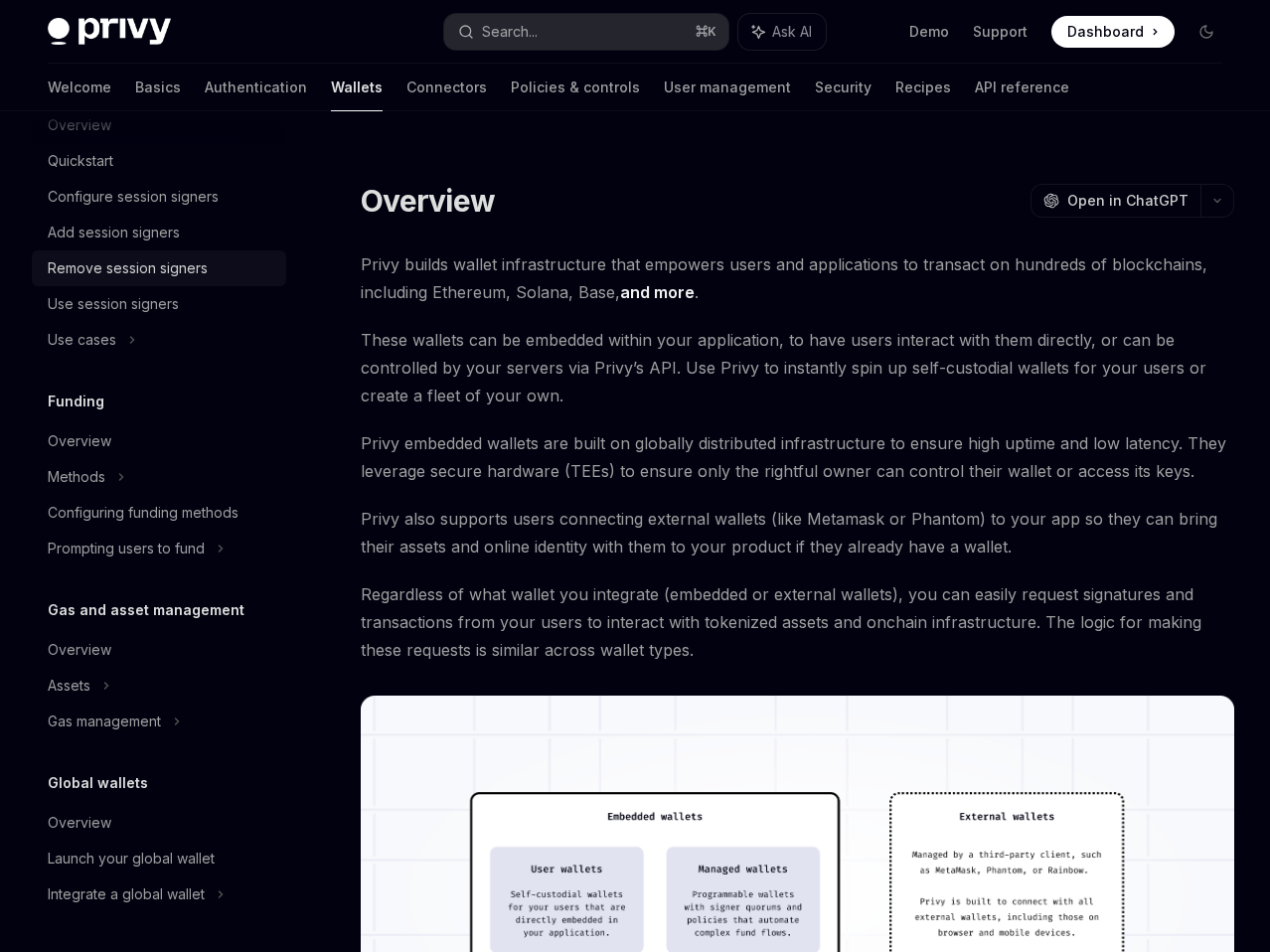 click on "Remove session signers" at bounding box center (127, 268) 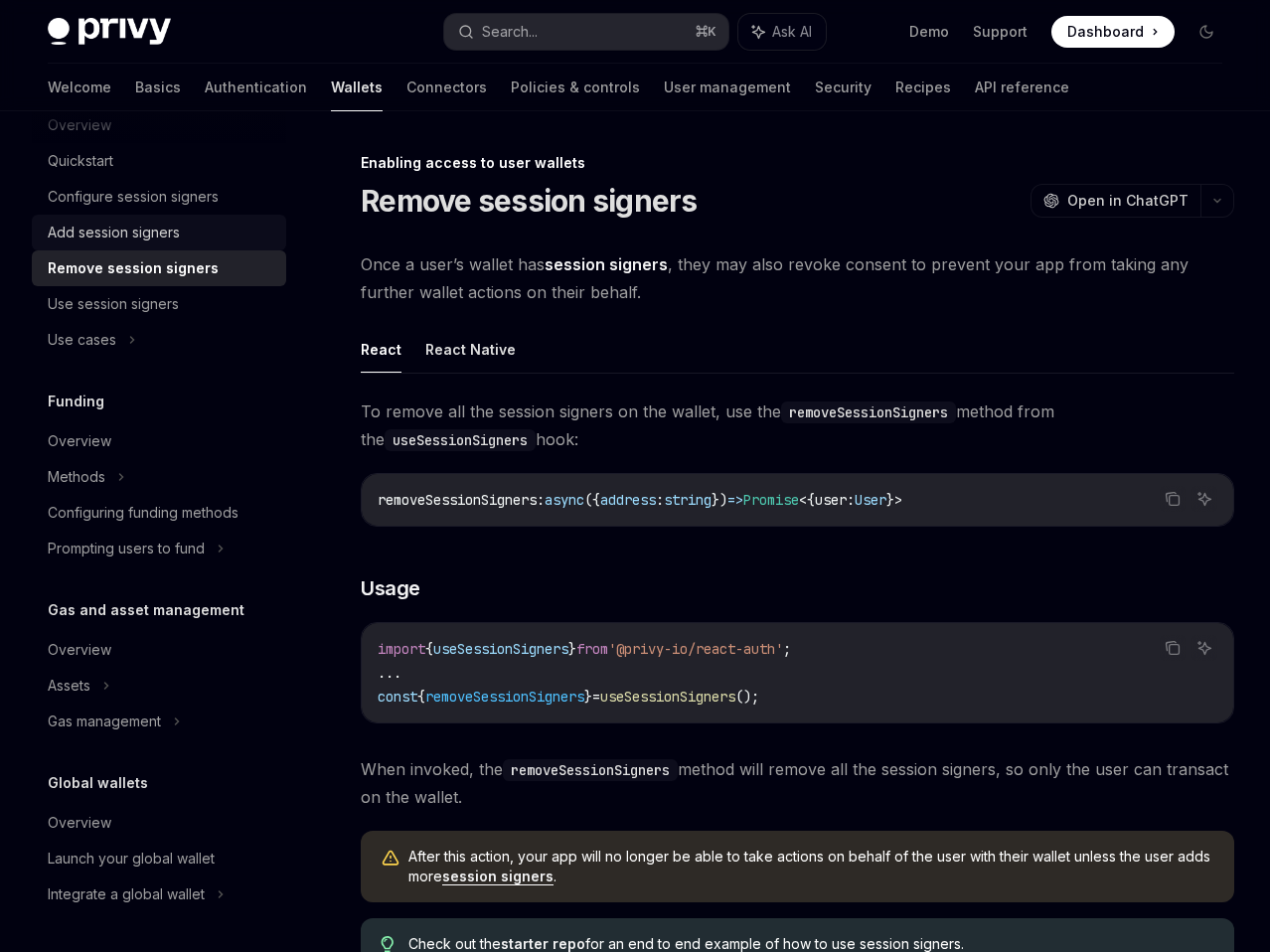 click on "Add session signers" at bounding box center [113, 233] 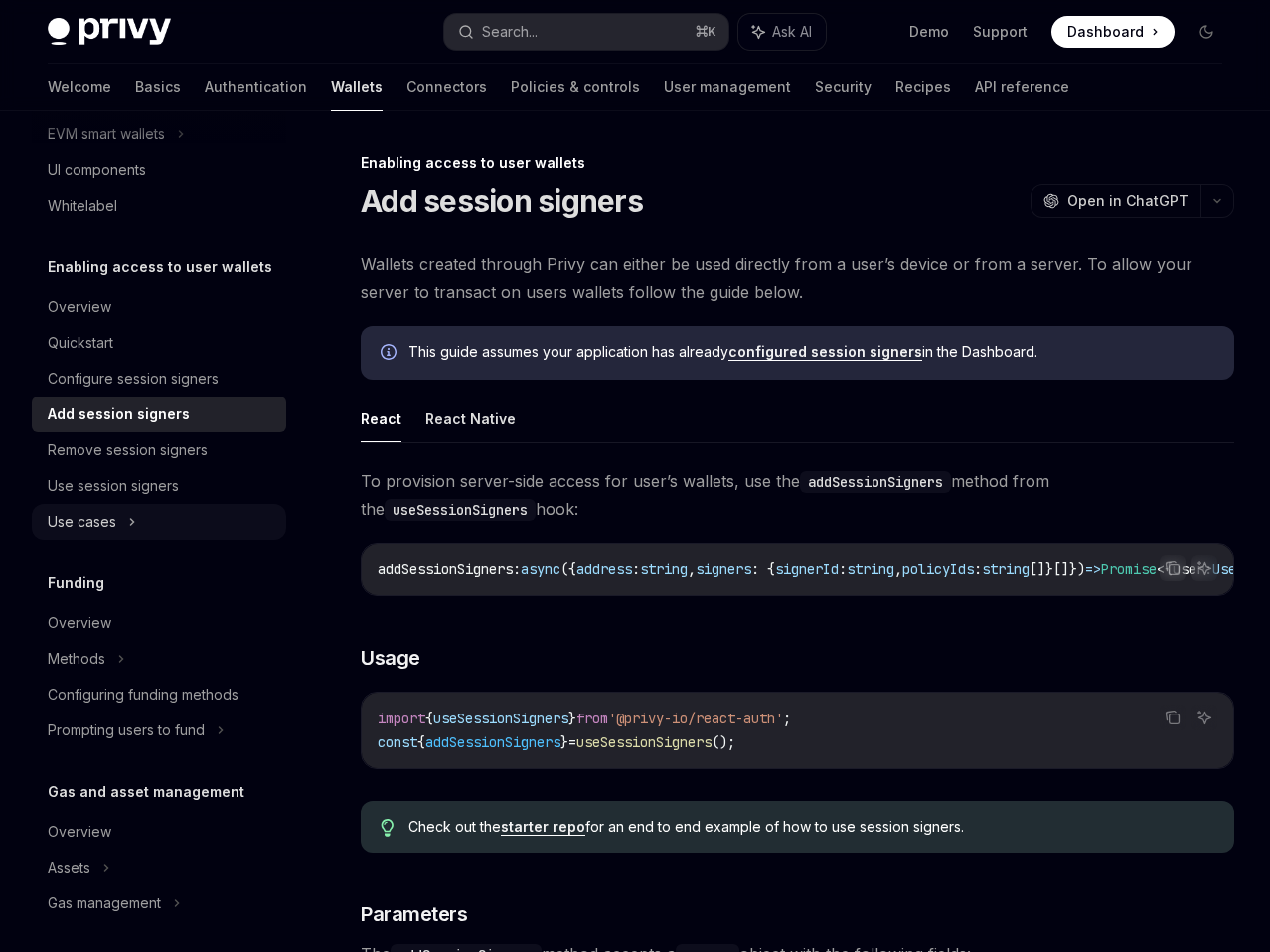 scroll, scrollTop: 511, scrollLeft: 0, axis: vertical 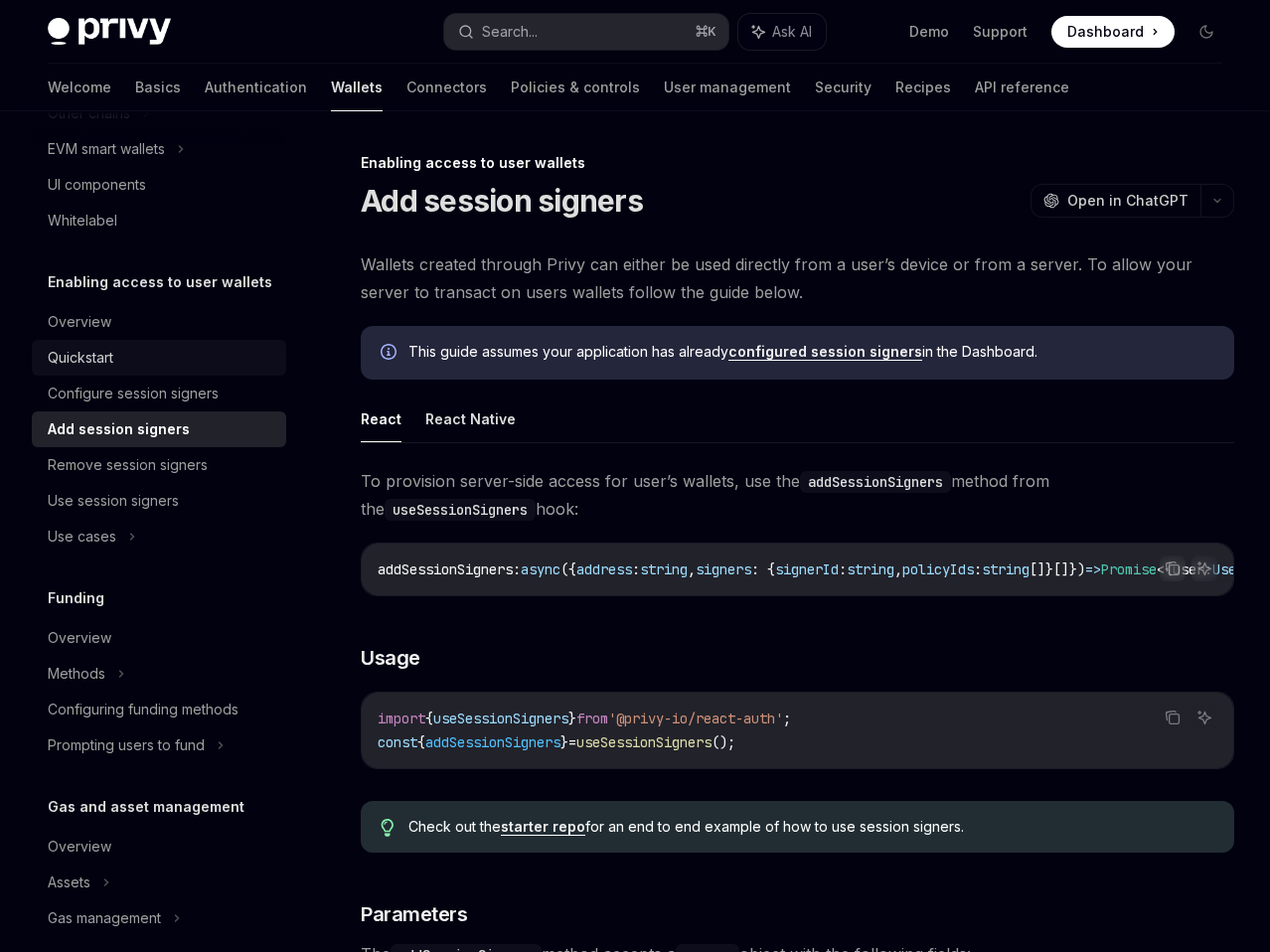 click on "Quickstart" at bounding box center [161, 358] 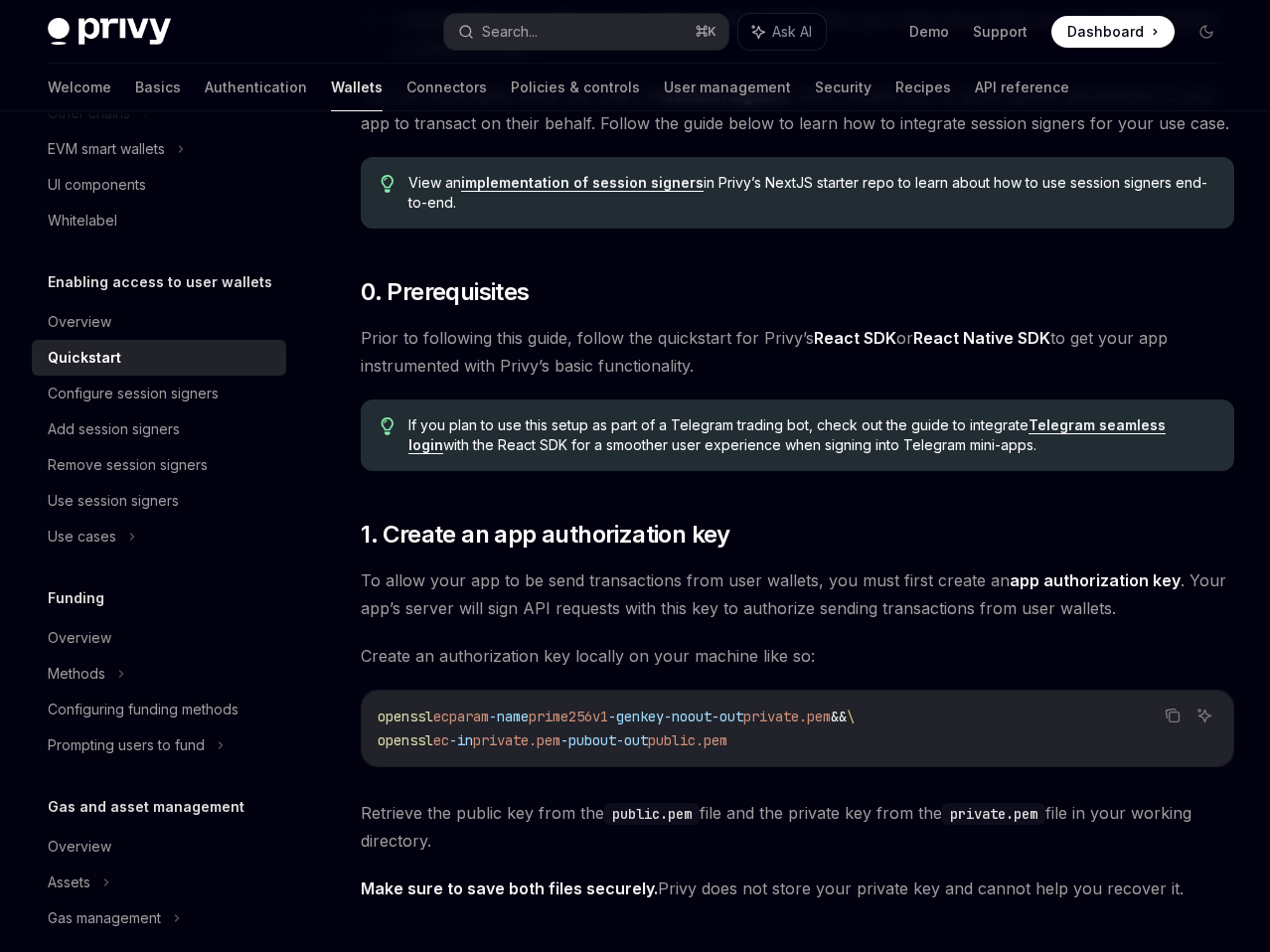 scroll, scrollTop: 426, scrollLeft: 0, axis: vertical 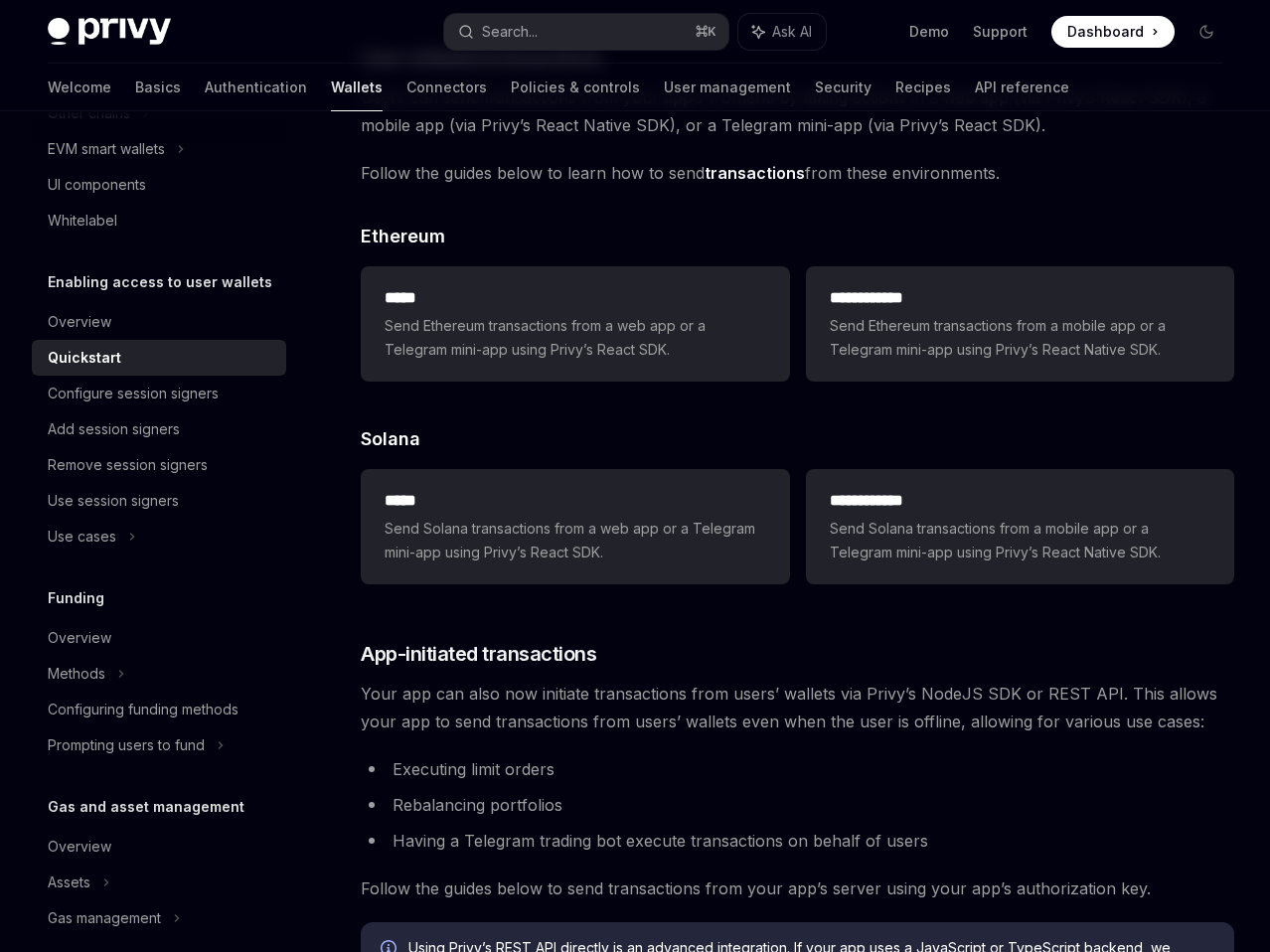 click on "A common setup for Privy apps is to configure wallets such that both users and apps themselves can execute transactions from user wallets. This serves a variety of use cases:
Allowing apps to execute limit orders on behalf of a user, even when a user is offline
Allowing apps to rebalance user portfolios based on market data, even when the user is offline
Creating Telegram trading bots or other agents controlled by your app’s server that can execute transactions on behalf of users
You can accomplish these use cases via  session signers , which enable user to grant specific permissions to your app to transact on their behalf. Follow the guide below to learn how to integrate session signers for your use case.
View an  implementation of session
signers  in
Privy’s NextJS starter repo to learn about how to use session signers end-to-end.
​ 0. Prerequisites
Prior to following this guide, follow the quickstart for Privy’s  React SDK  or  React Native SDK
Telegram seamless login
​" at bounding box center [797, -1081] 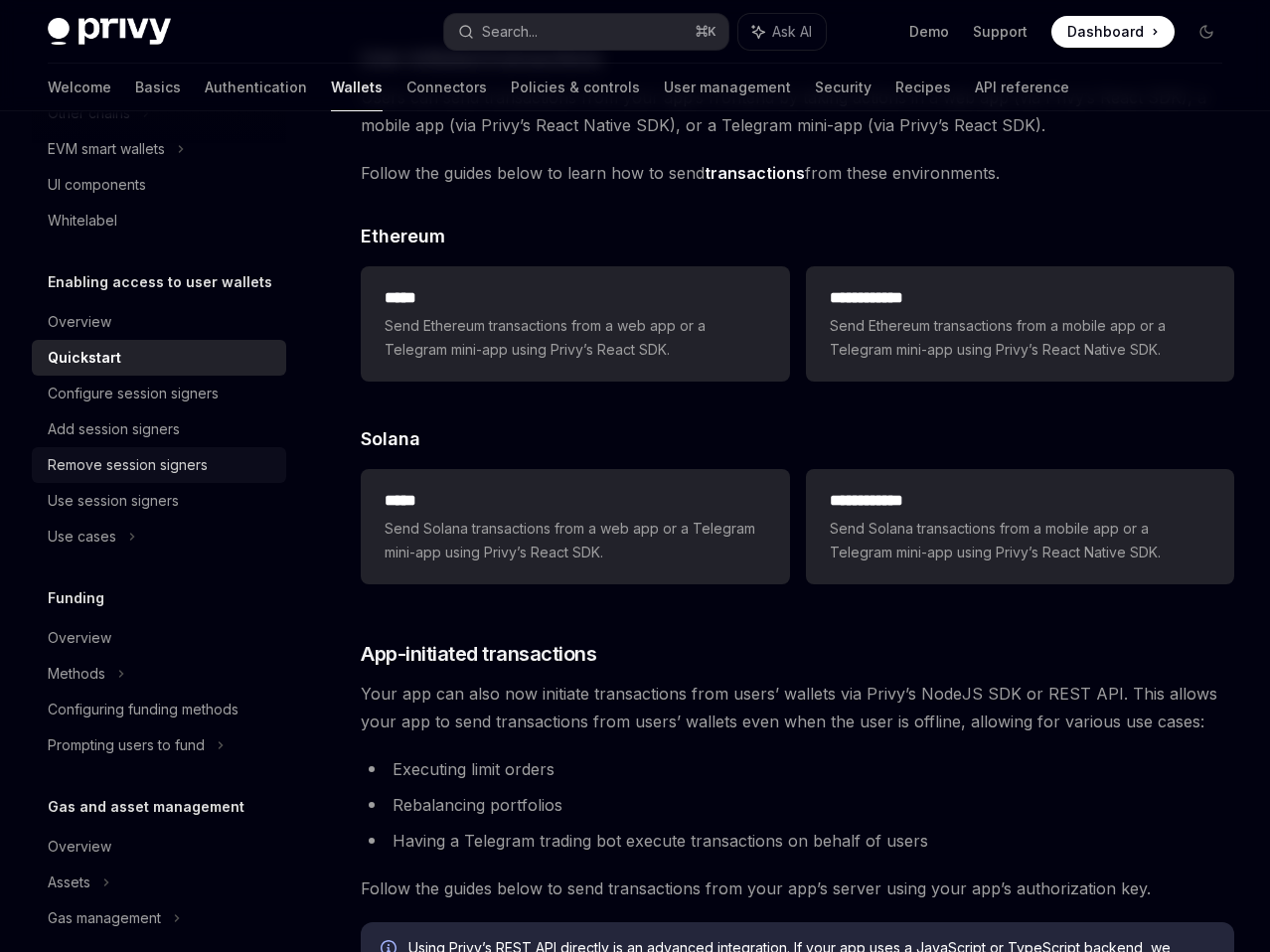 scroll, scrollTop: 0, scrollLeft: 0, axis: both 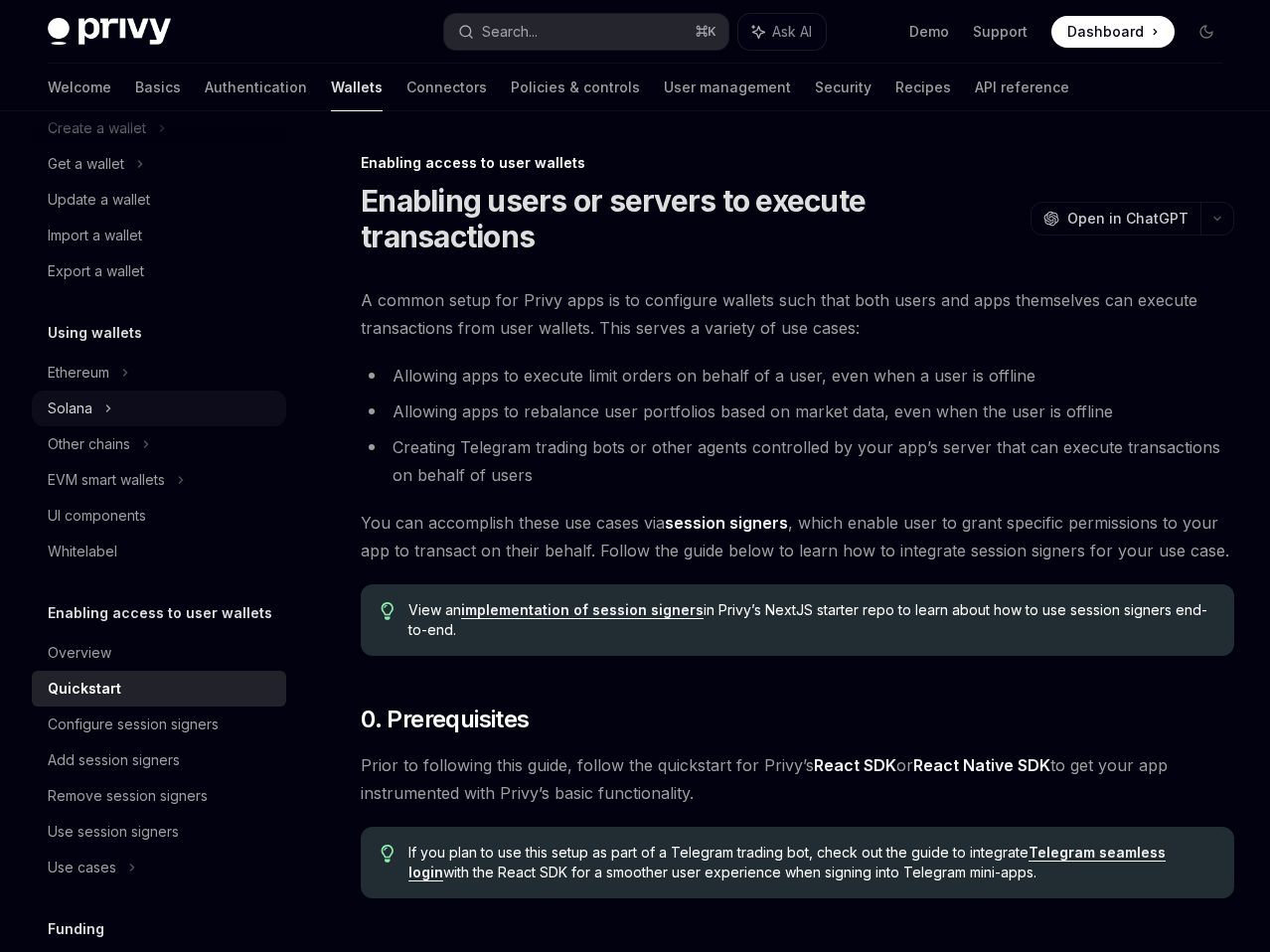 click 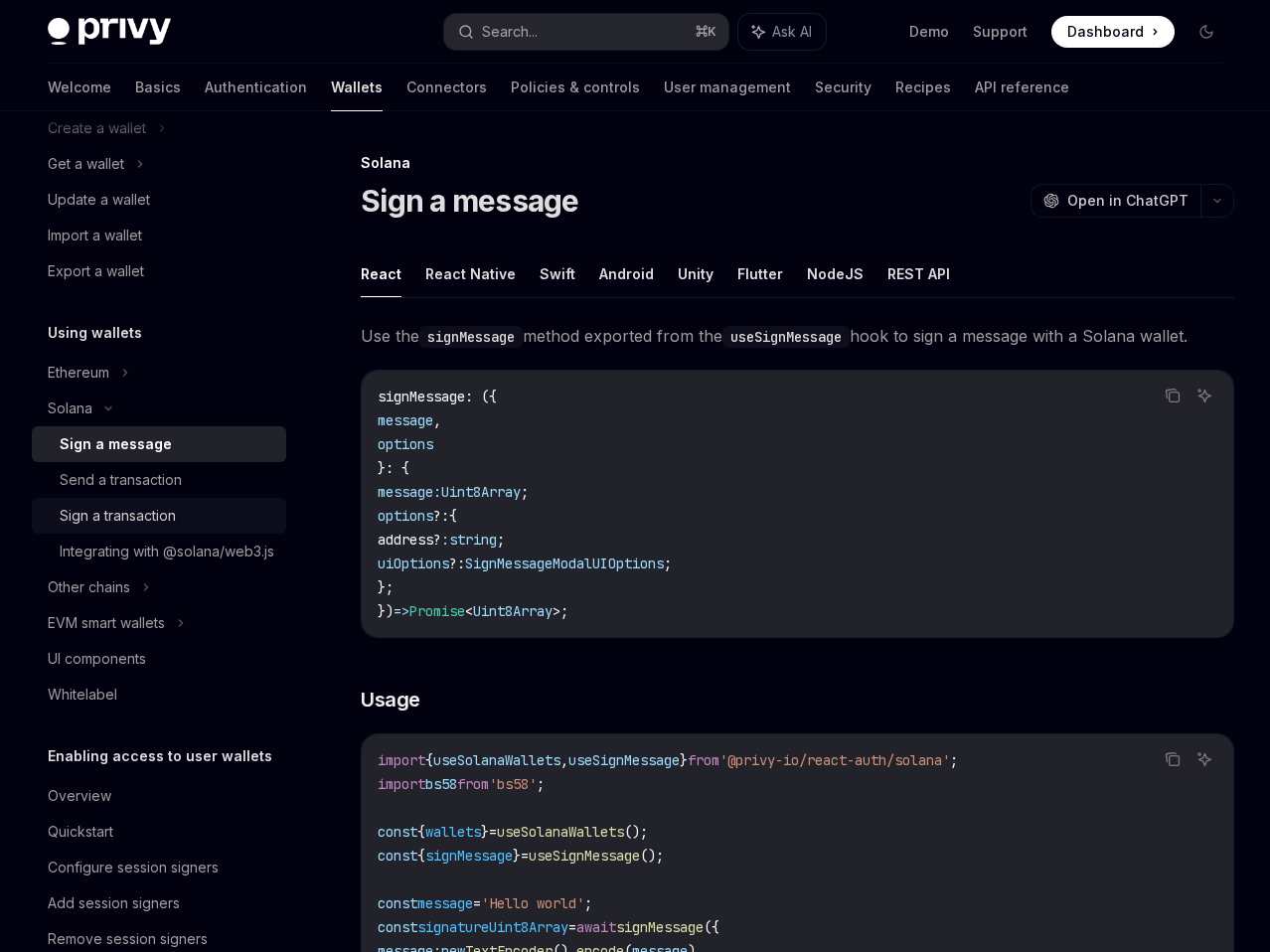 click on "Sign a transaction" at bounding box center (117, 516) 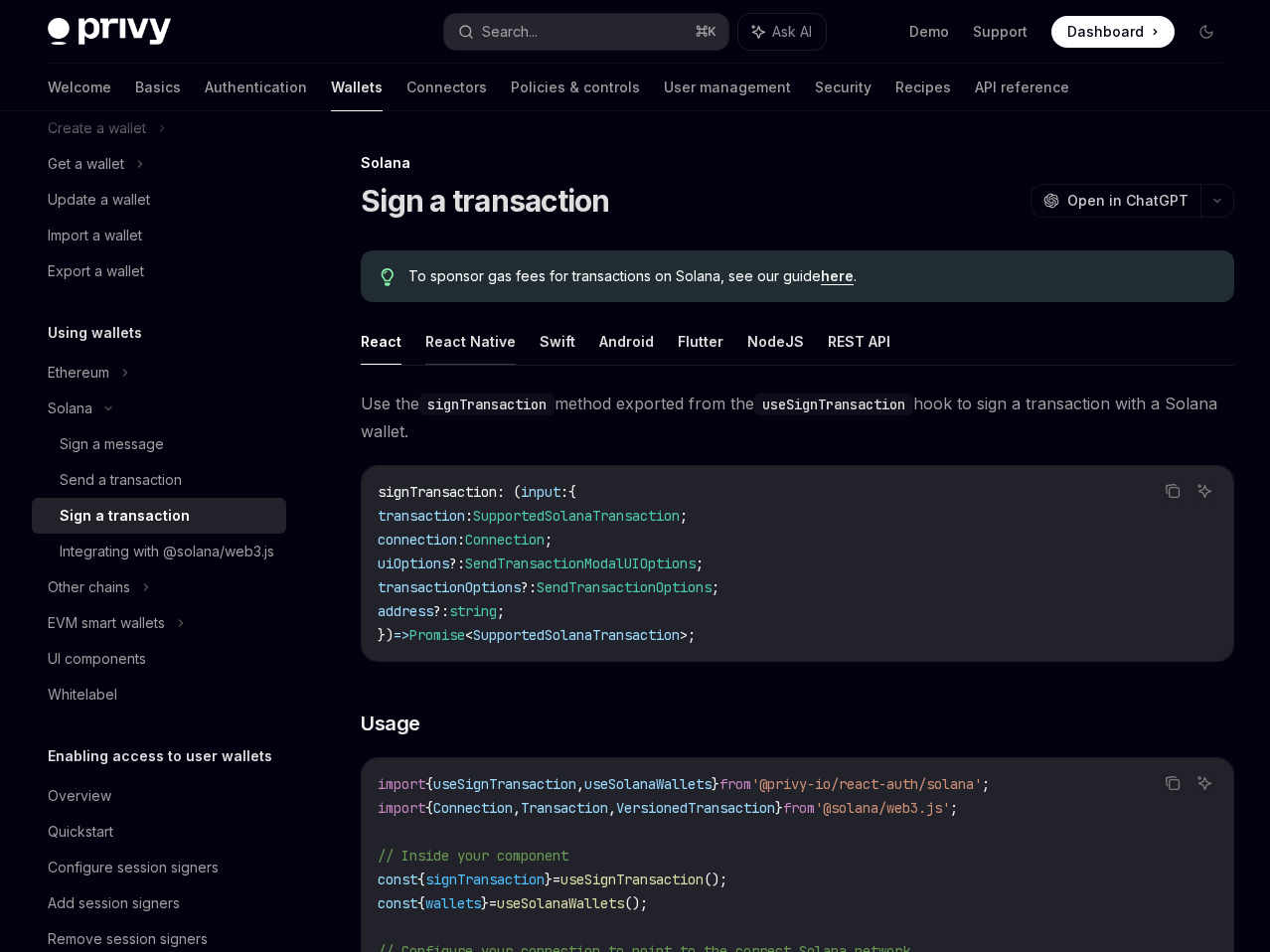 click on "React Native" at bounding box center [470, 341] 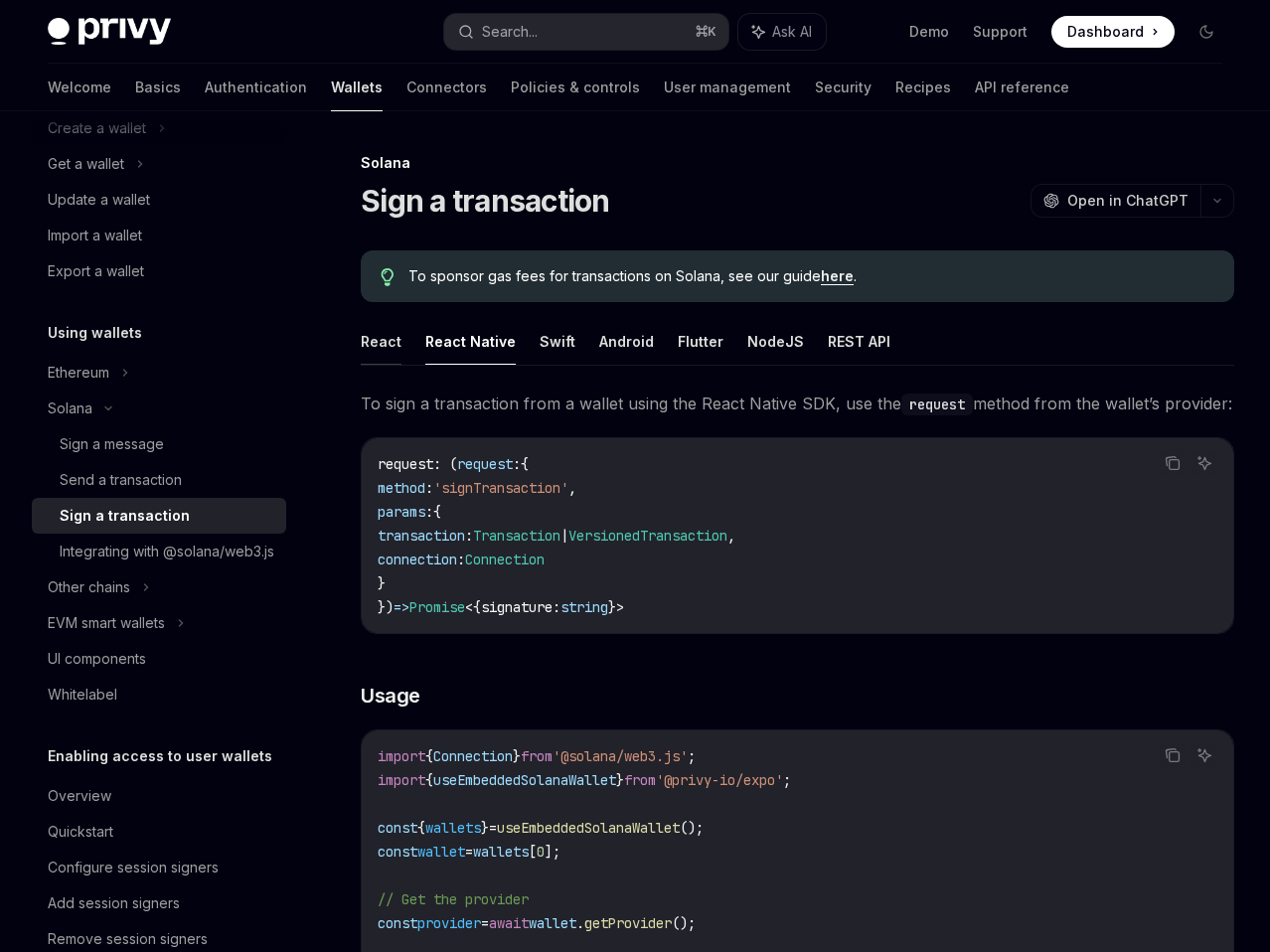 click on "React" at bounding box center (381, 341) 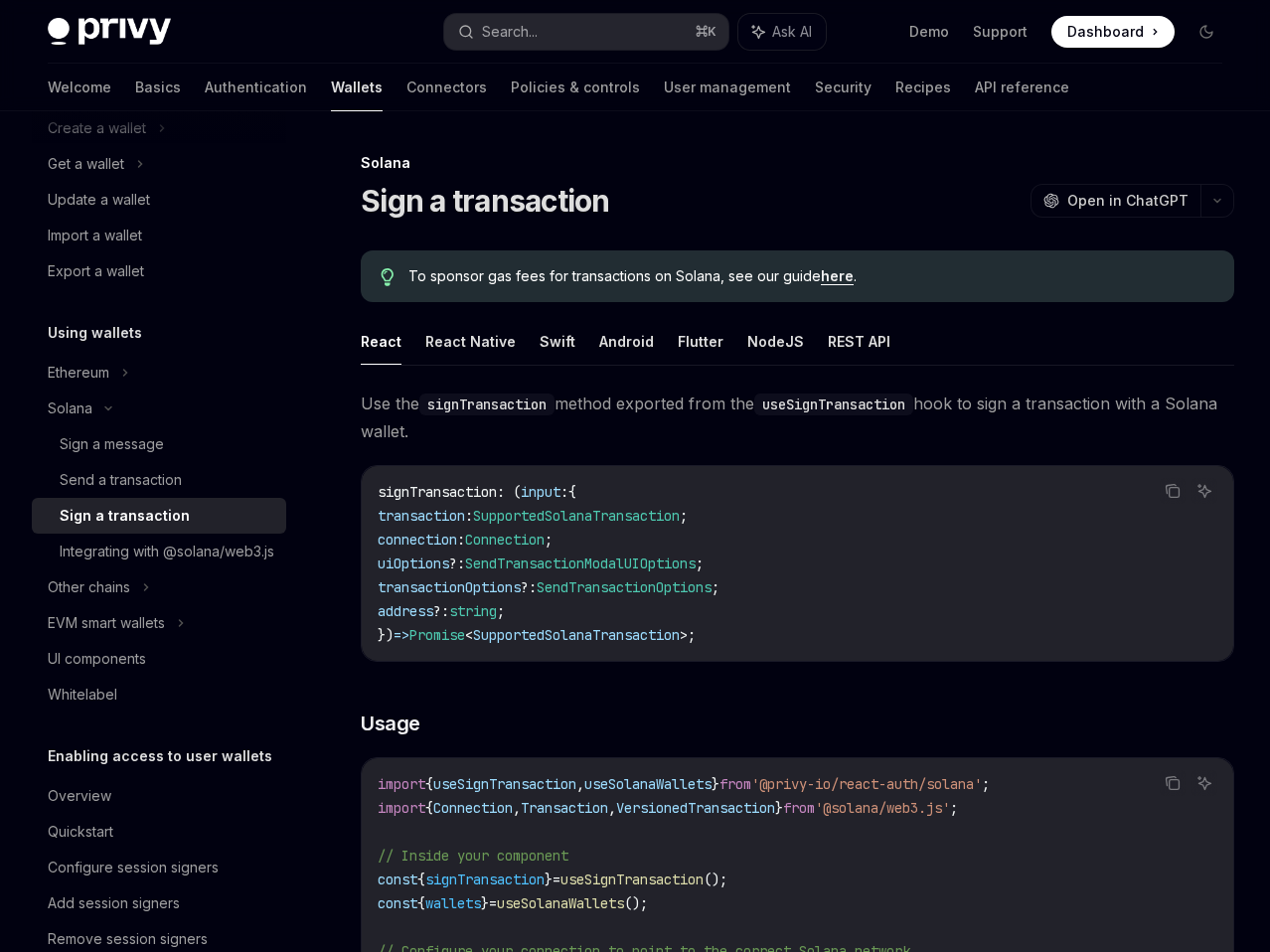 click on "here" at bounding box center [837, 276] 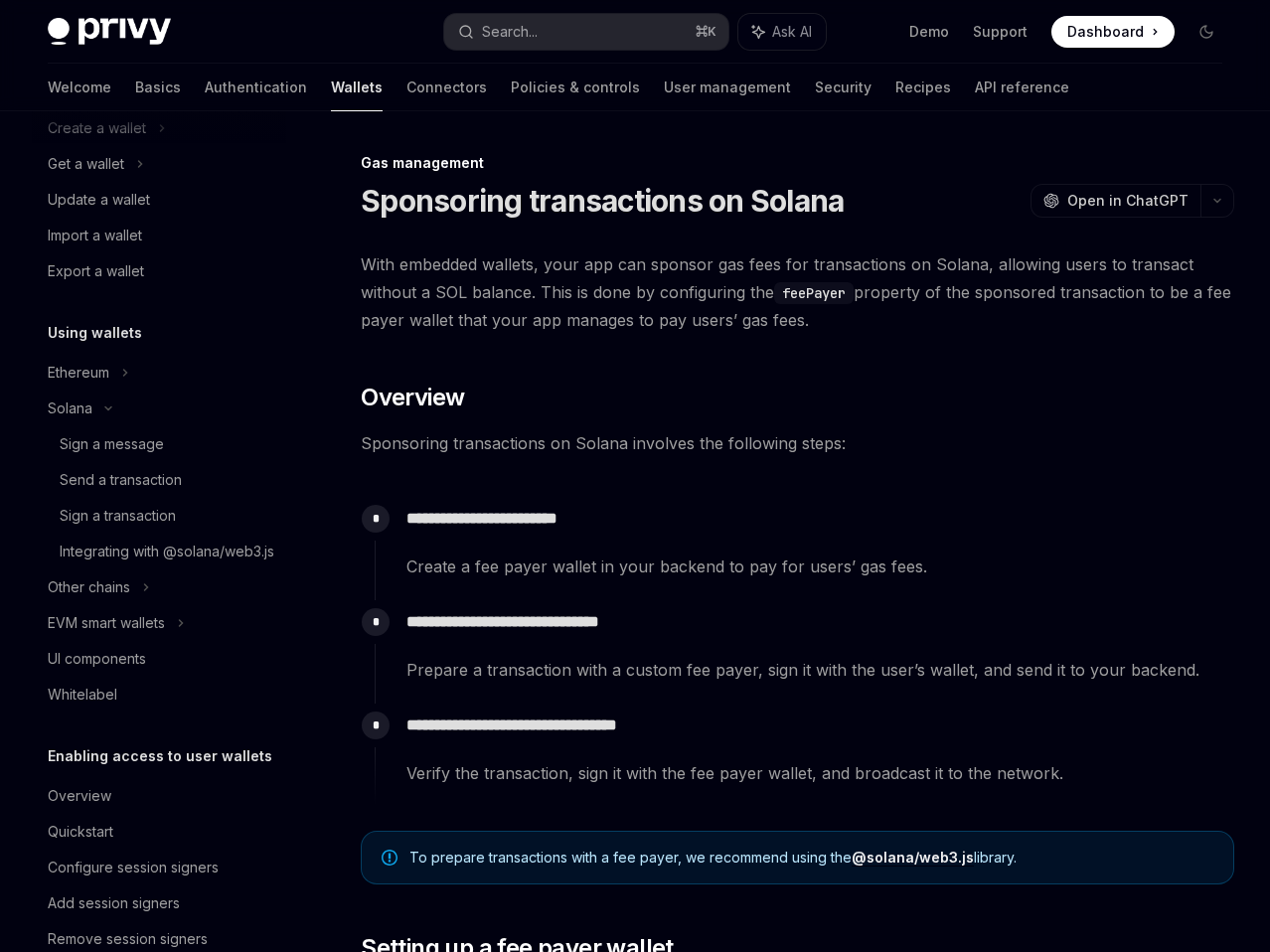 scroll, scrollTop: 994, scrollLeft: 0, axis: vertical 